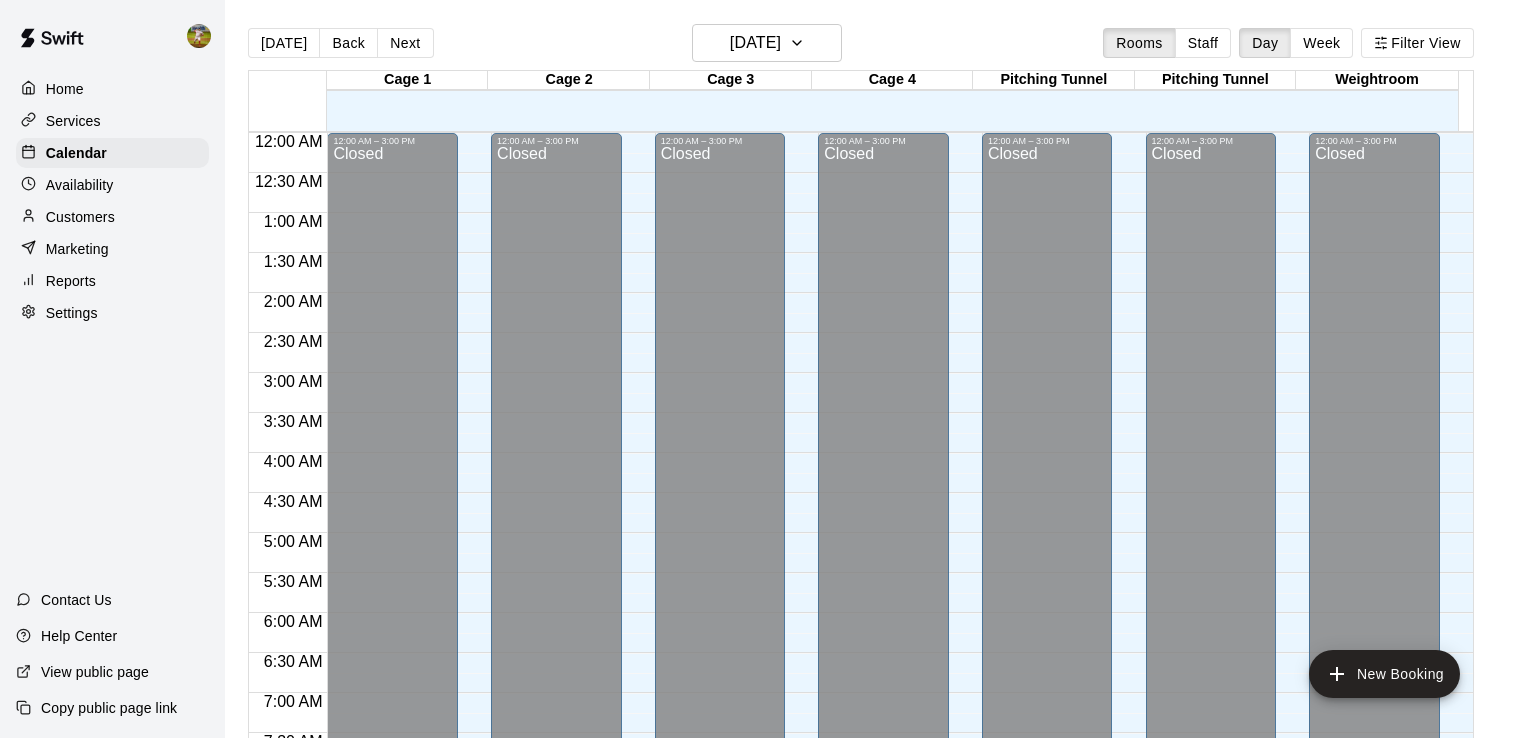 scroll, scrollTop: 0, scrollLeft: 0, axis: both 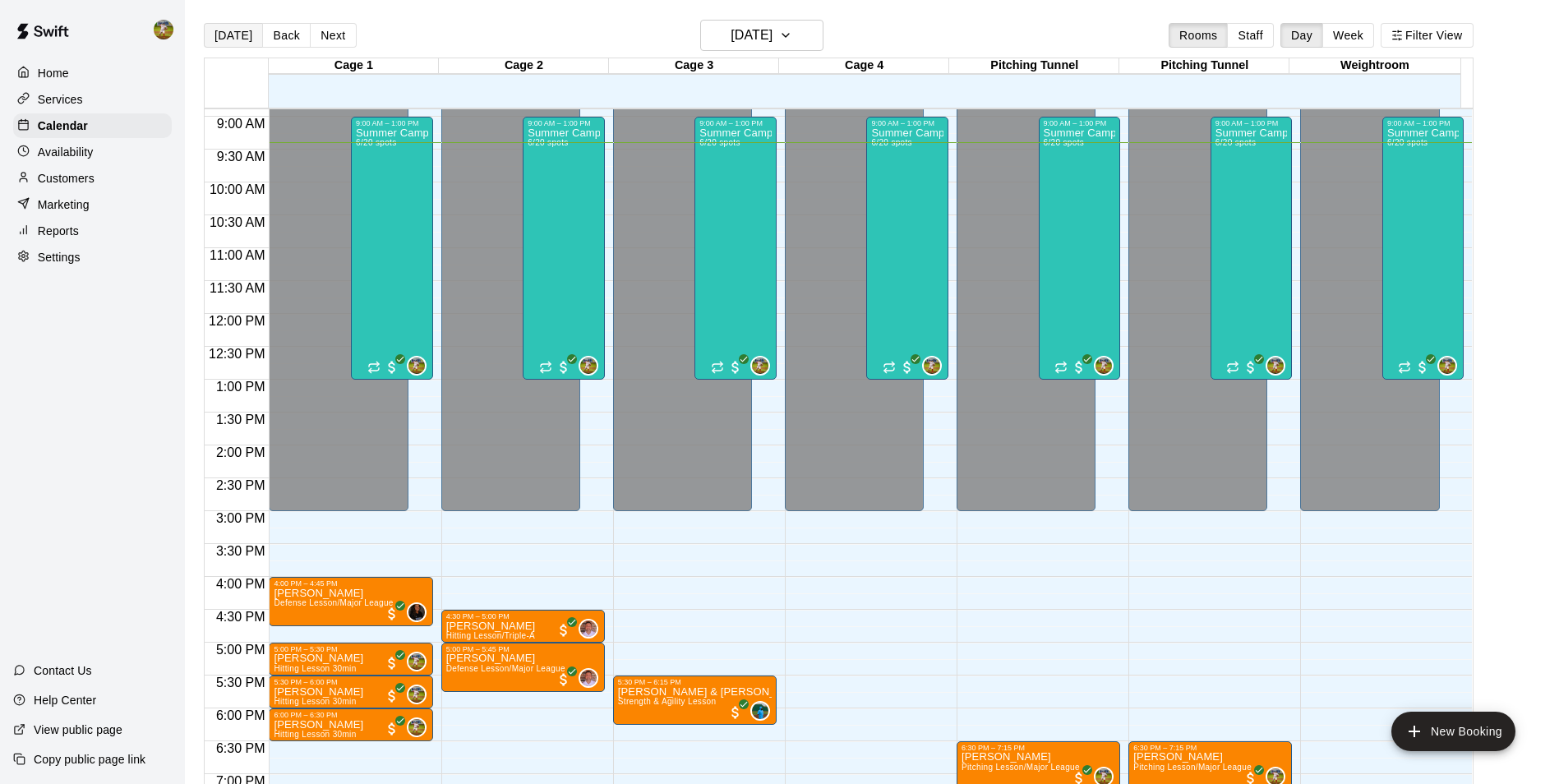 click on "[DATE]" at bounding box center (233, 35) 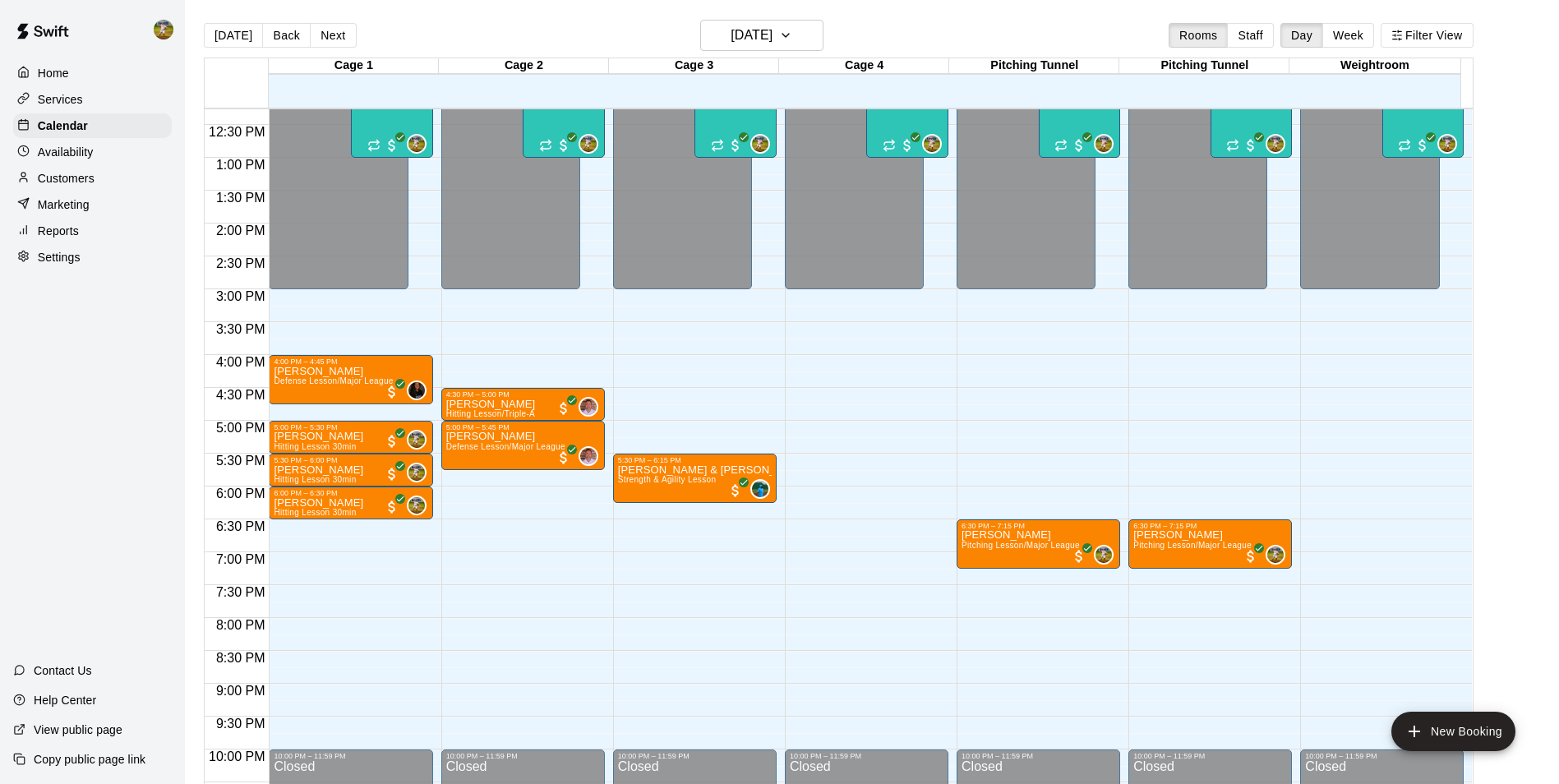 scroll, scrollTop: 831, scrollLeft: 0, axis: vertical 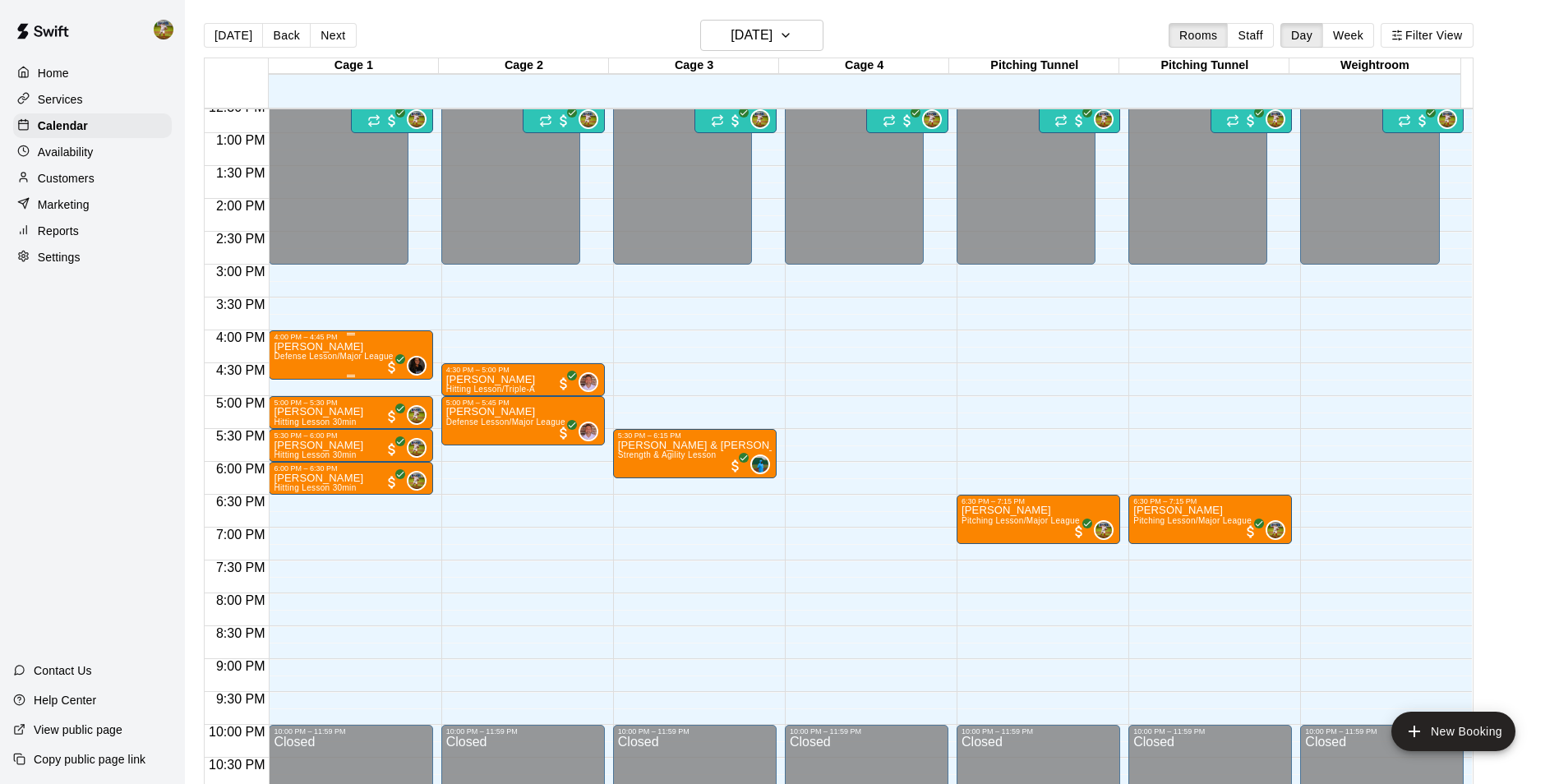 click on "[PERSON_NAME]" at bounding box center (333, 347) 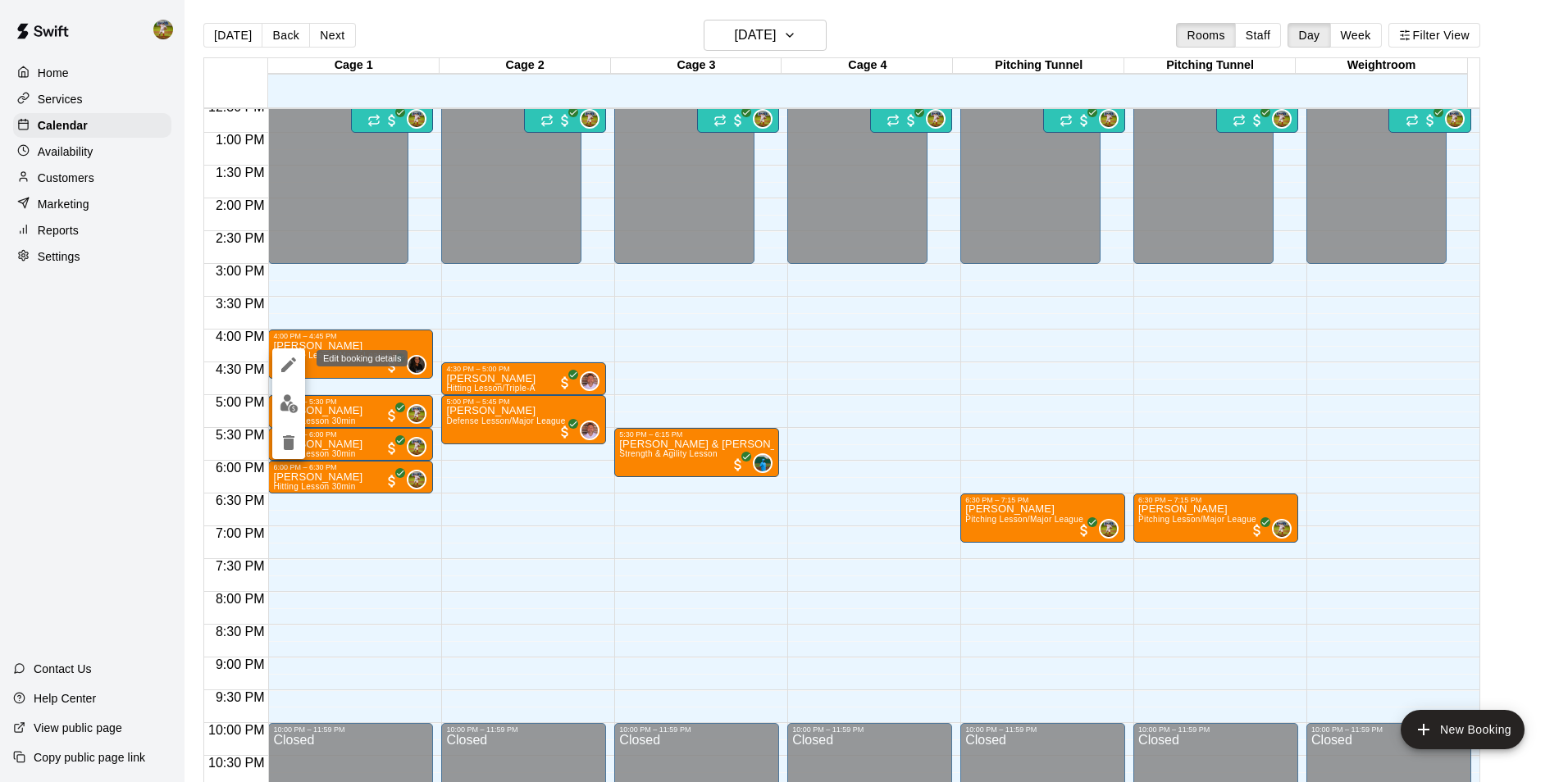click 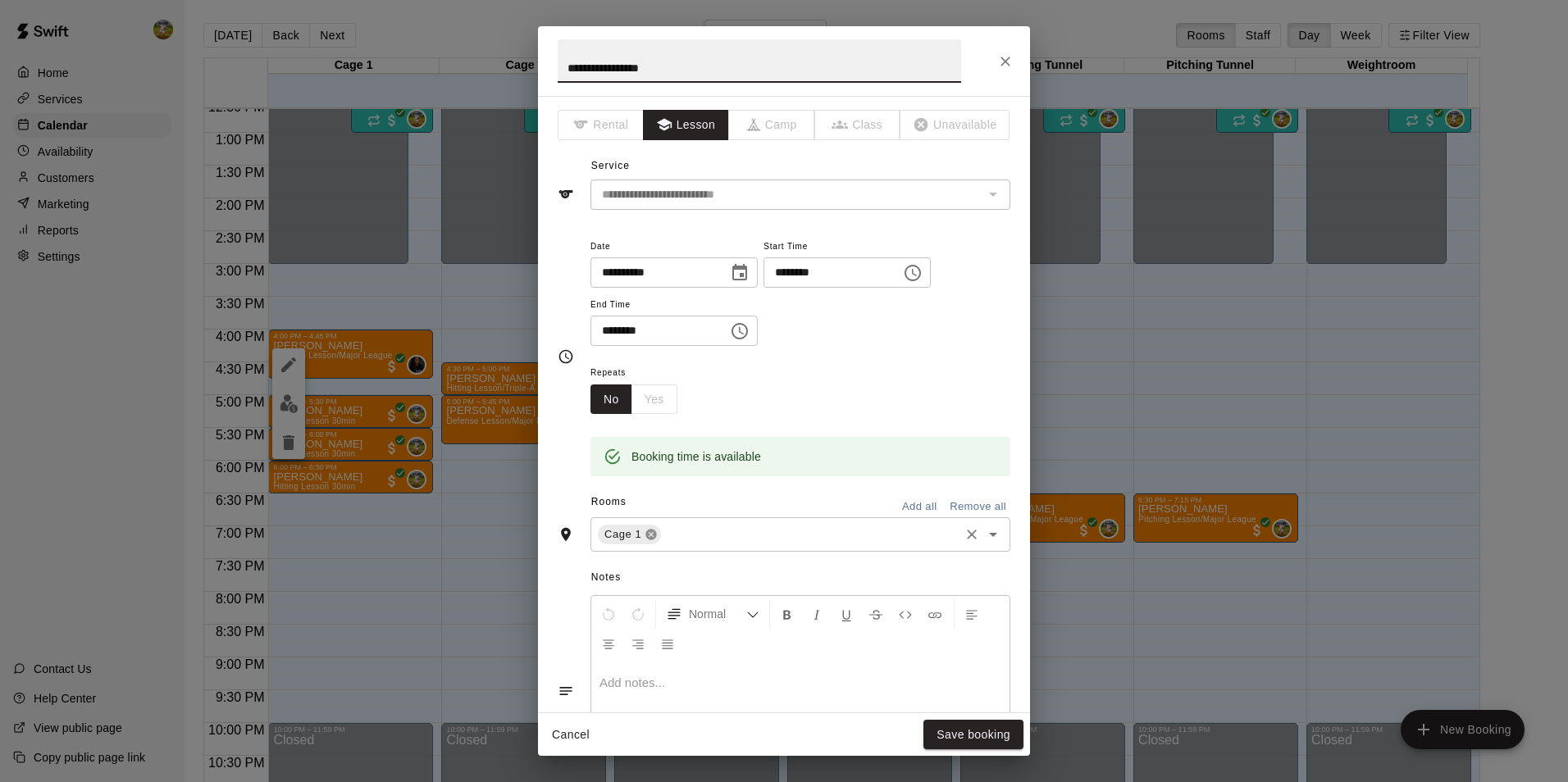 click 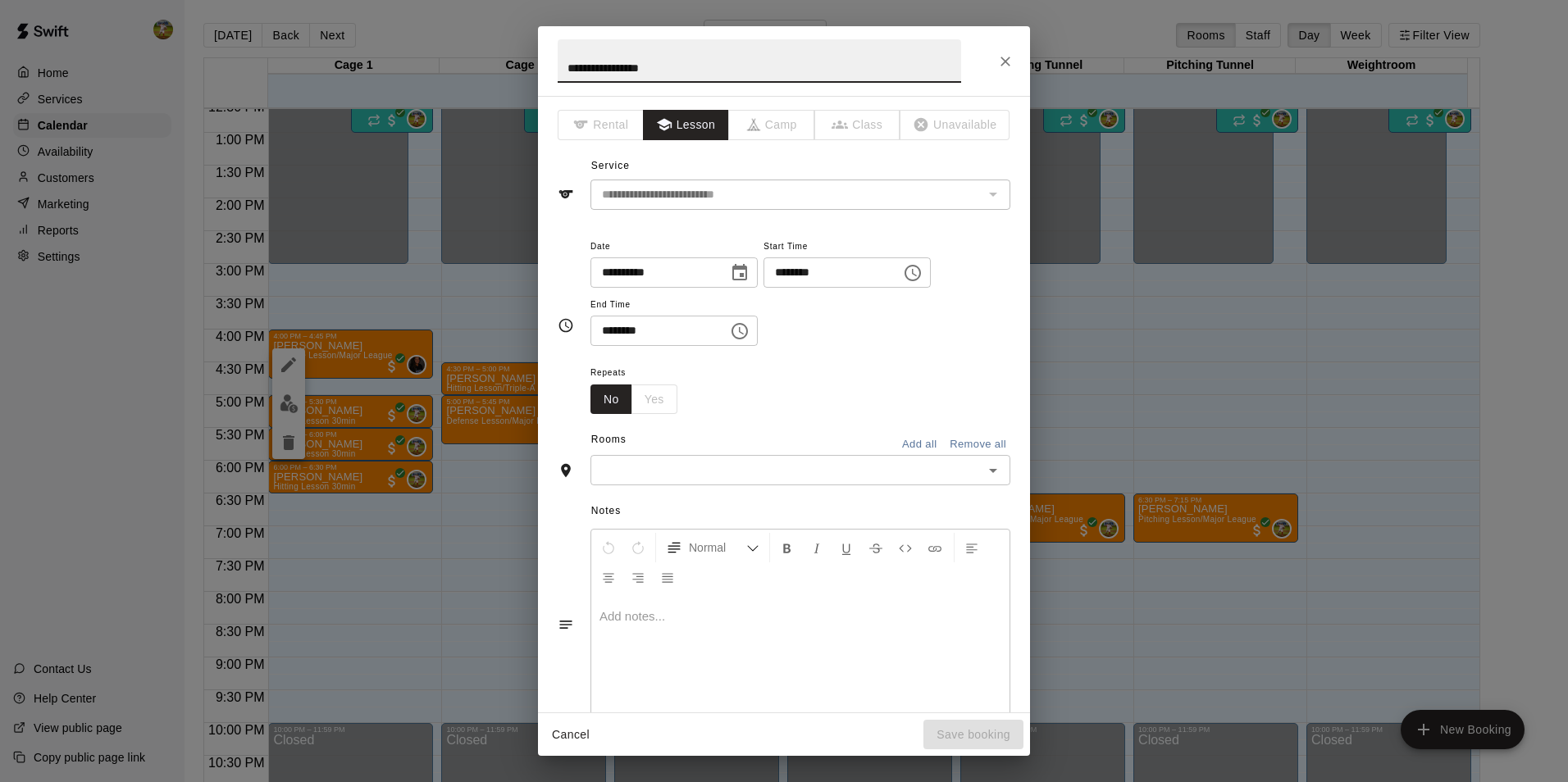 click at bounding box center (786, 470) 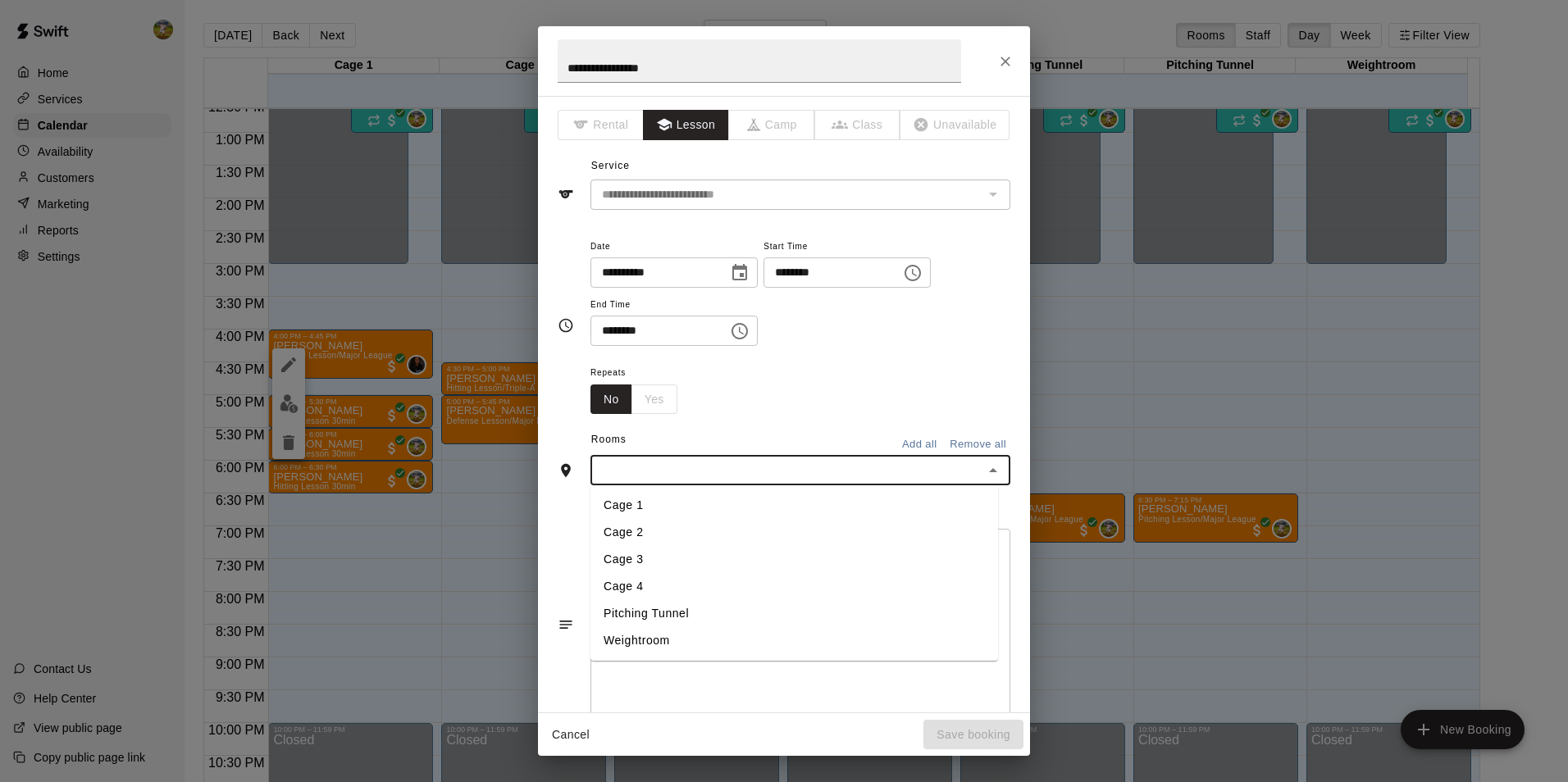 click on "Pitching Tunnel" at bounding box center [794, 613] 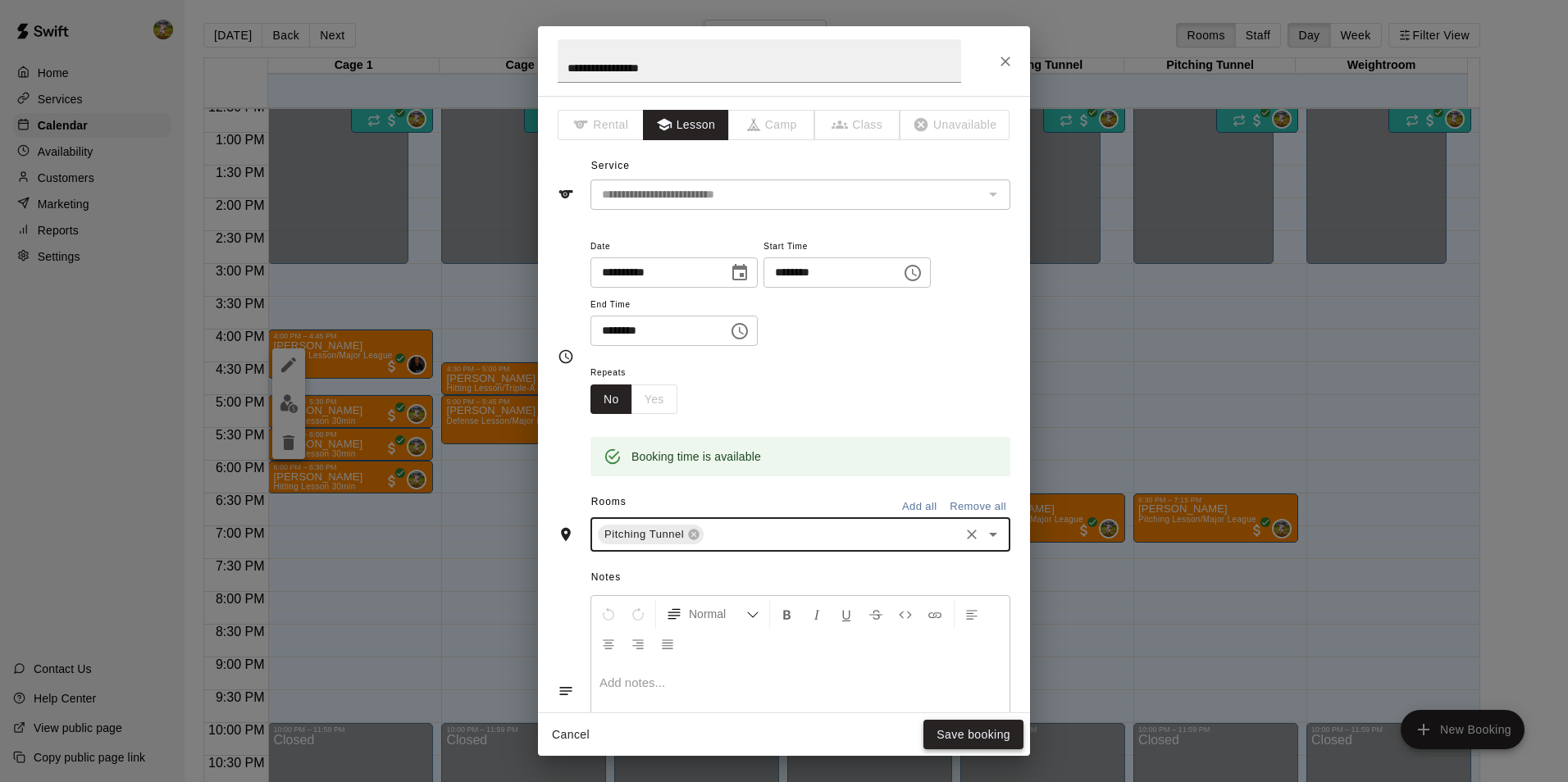 click on "Save booking" at bounding box center [973, 734] 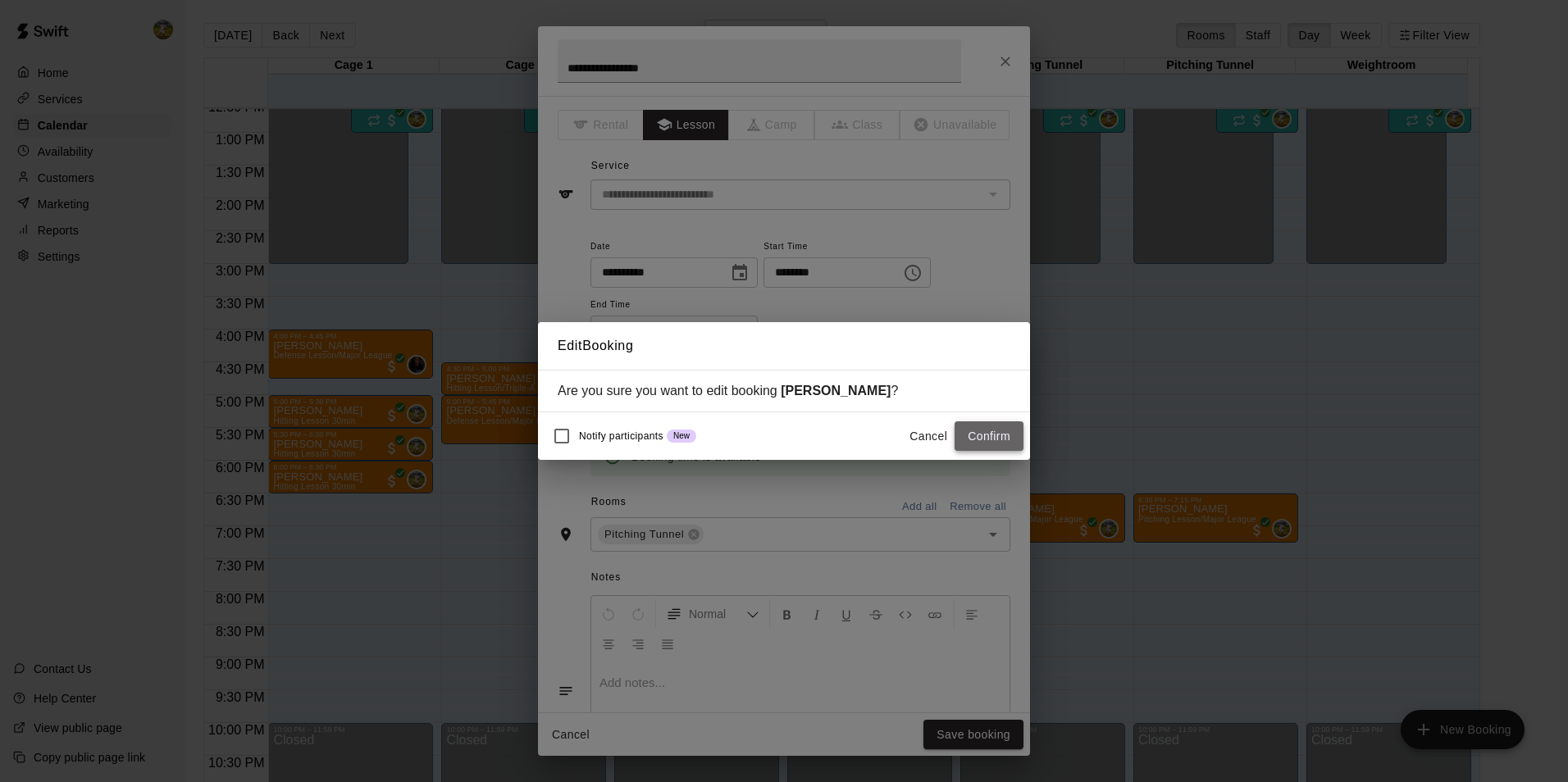 click on "Confirm" at bounding box center [989, 436] 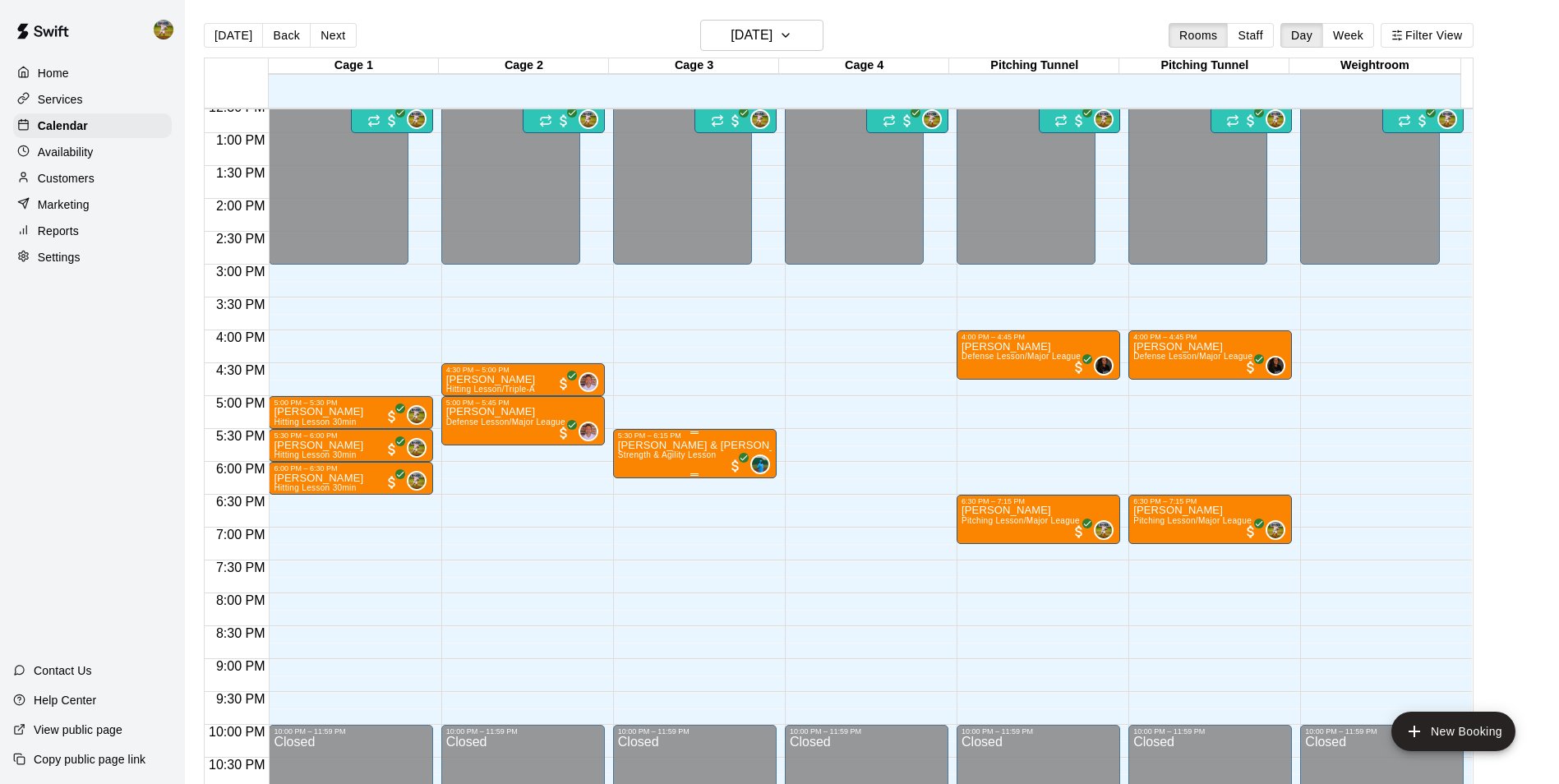 click on "Strength & Agility Lesson" at bounding box center [667, 454] 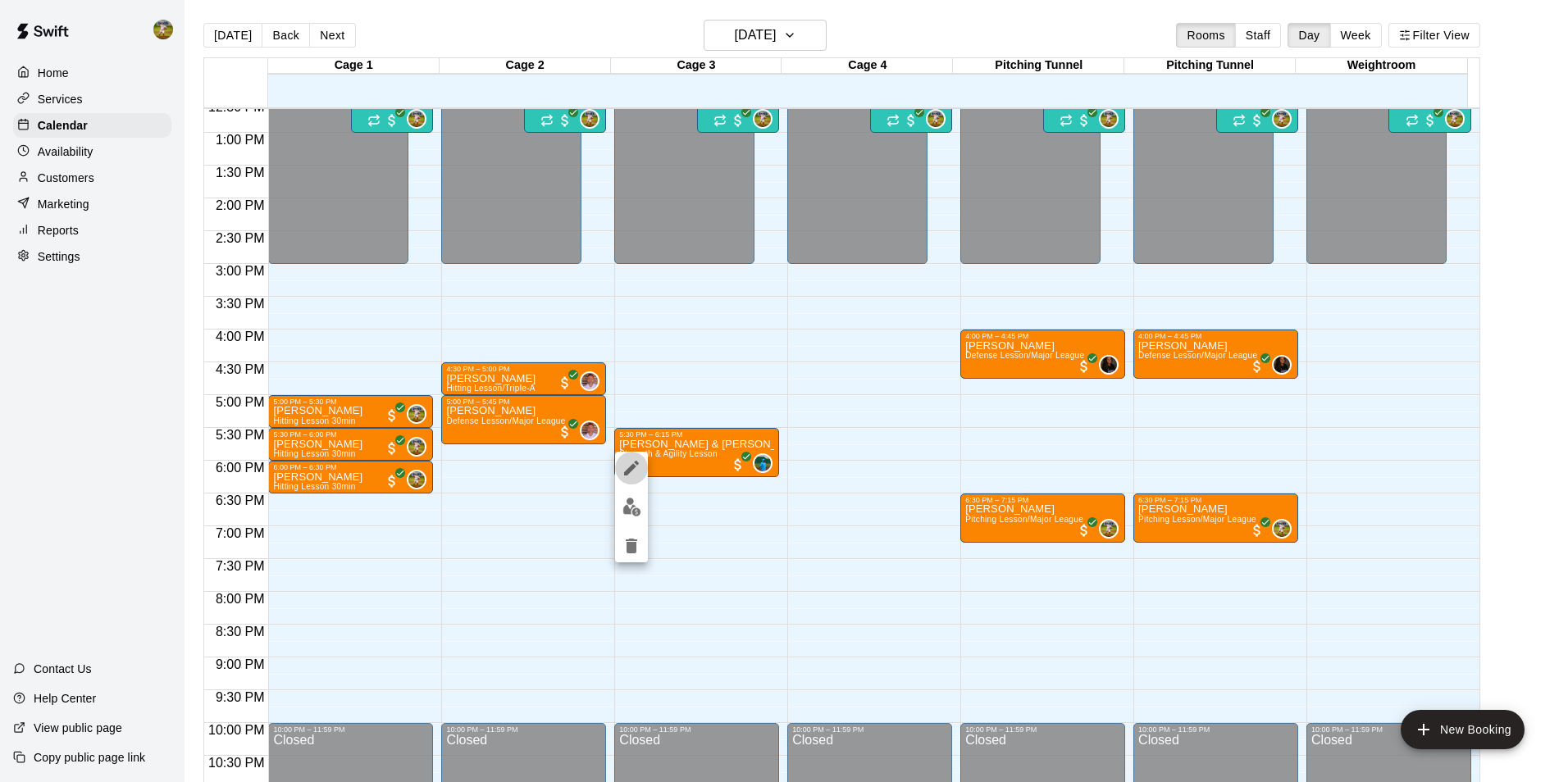 click 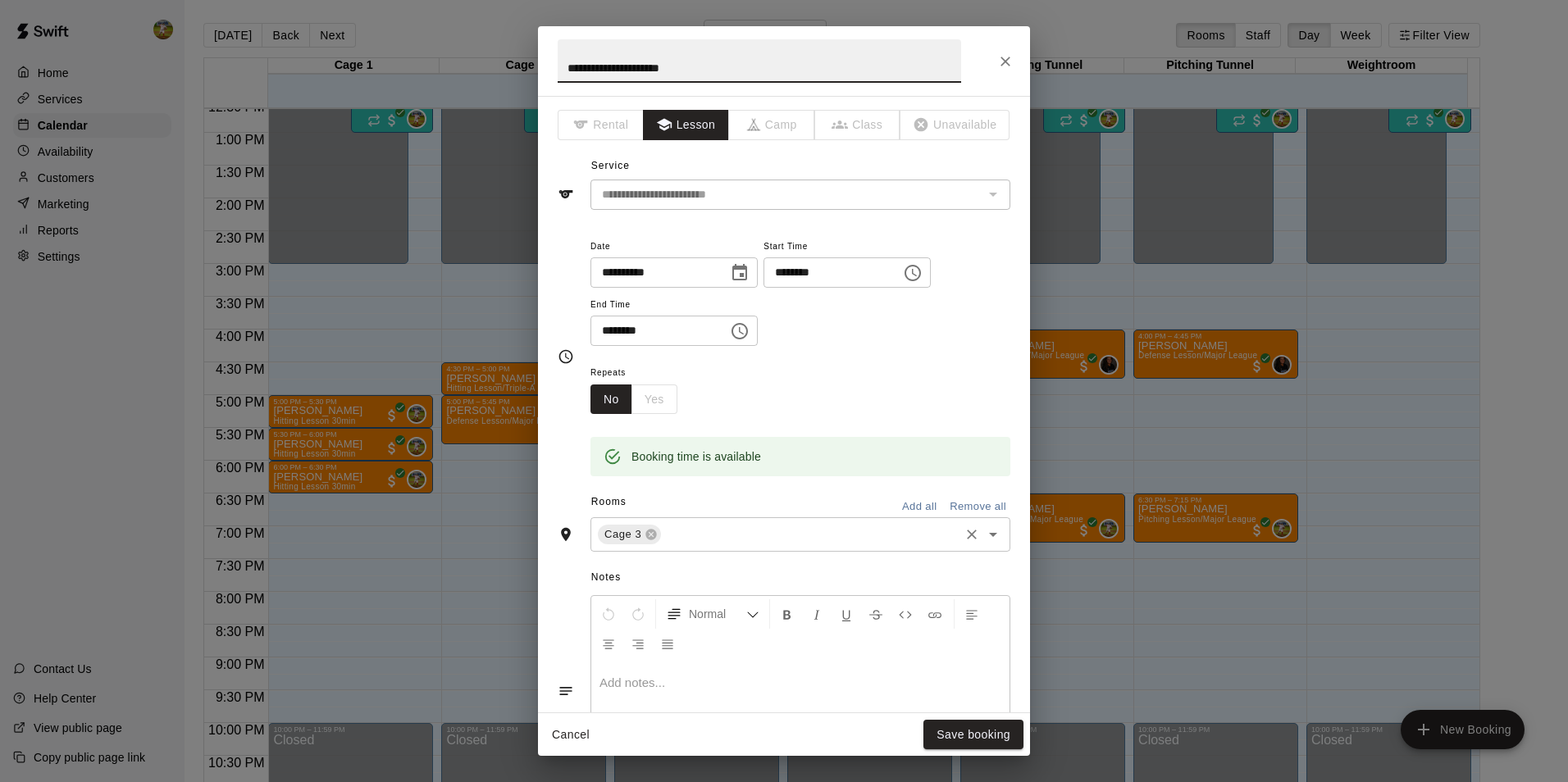 click 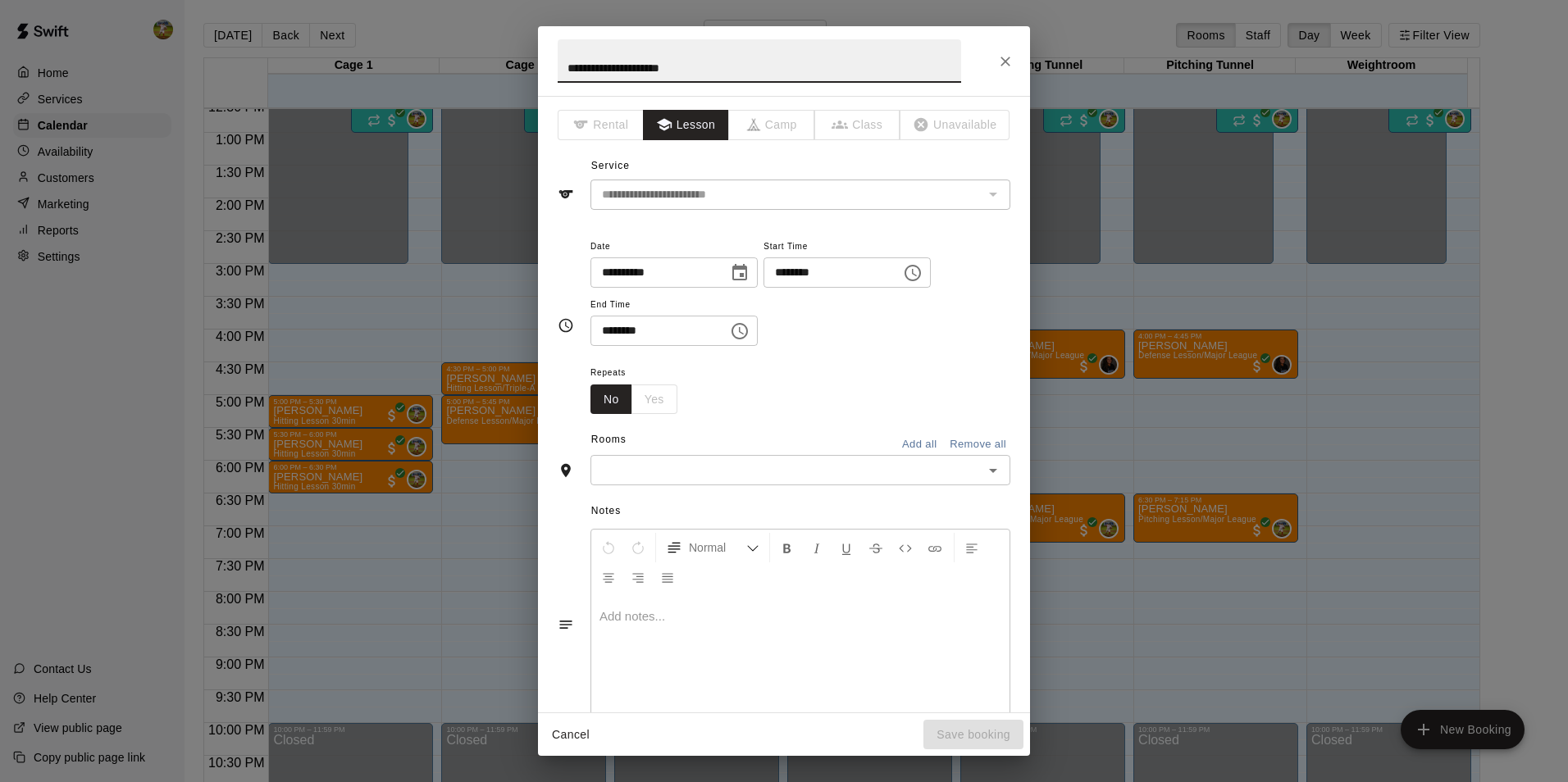 click at bounding box center (786, 470) 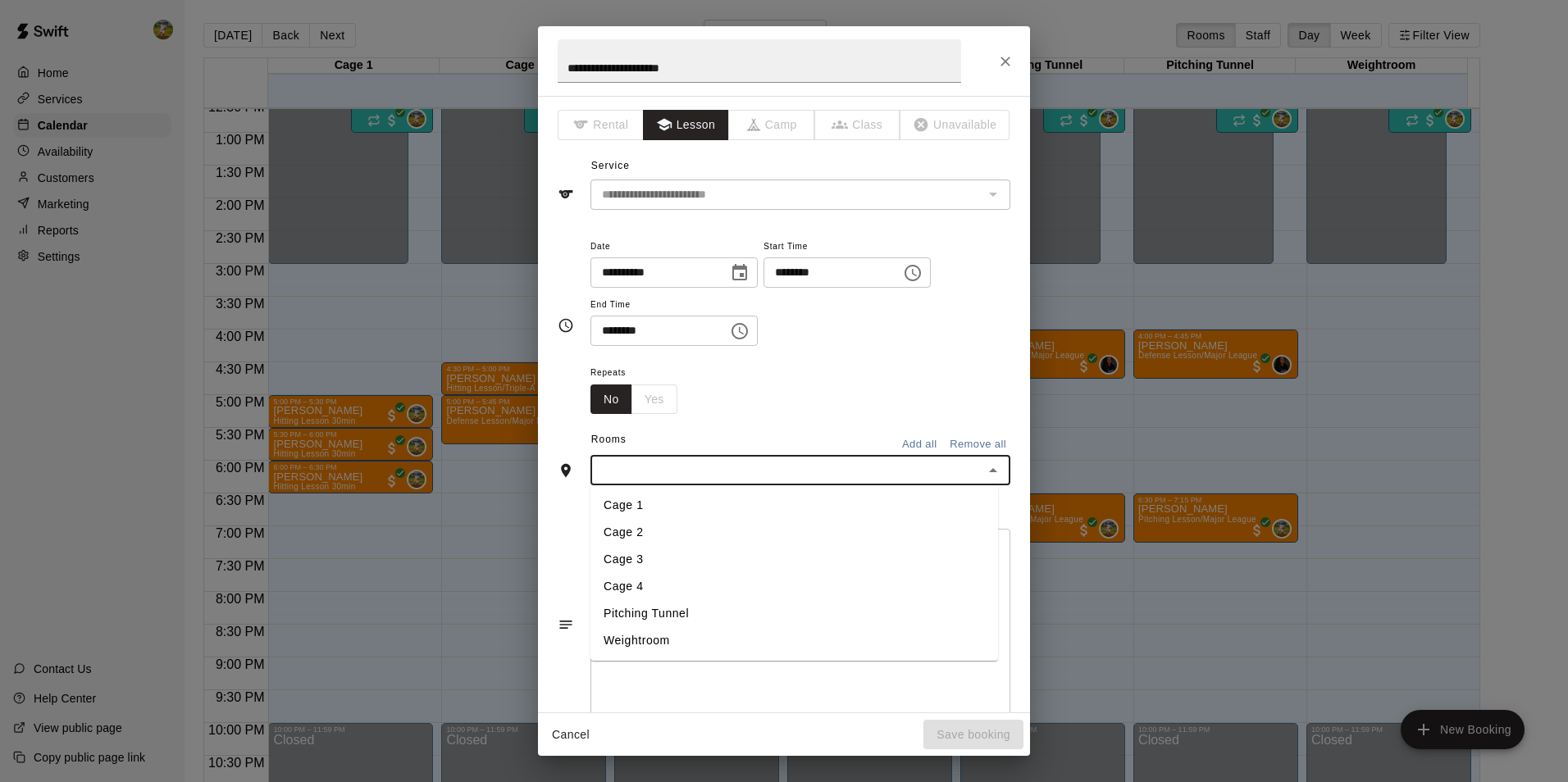 click on "Pitching Tunnel" at bounding box center [794, 613] 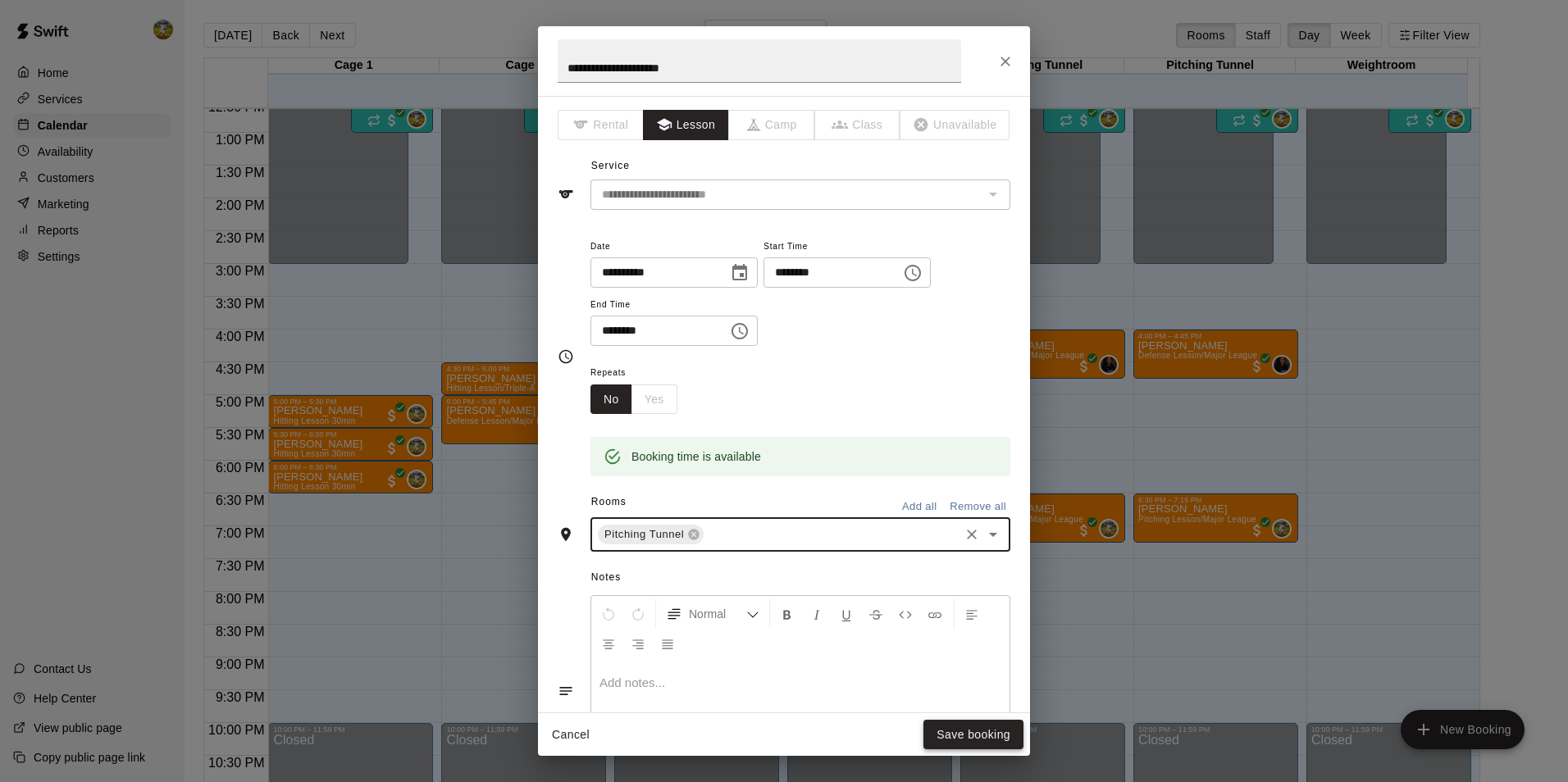 click on "Save booking" at bounding box center (973, 734) 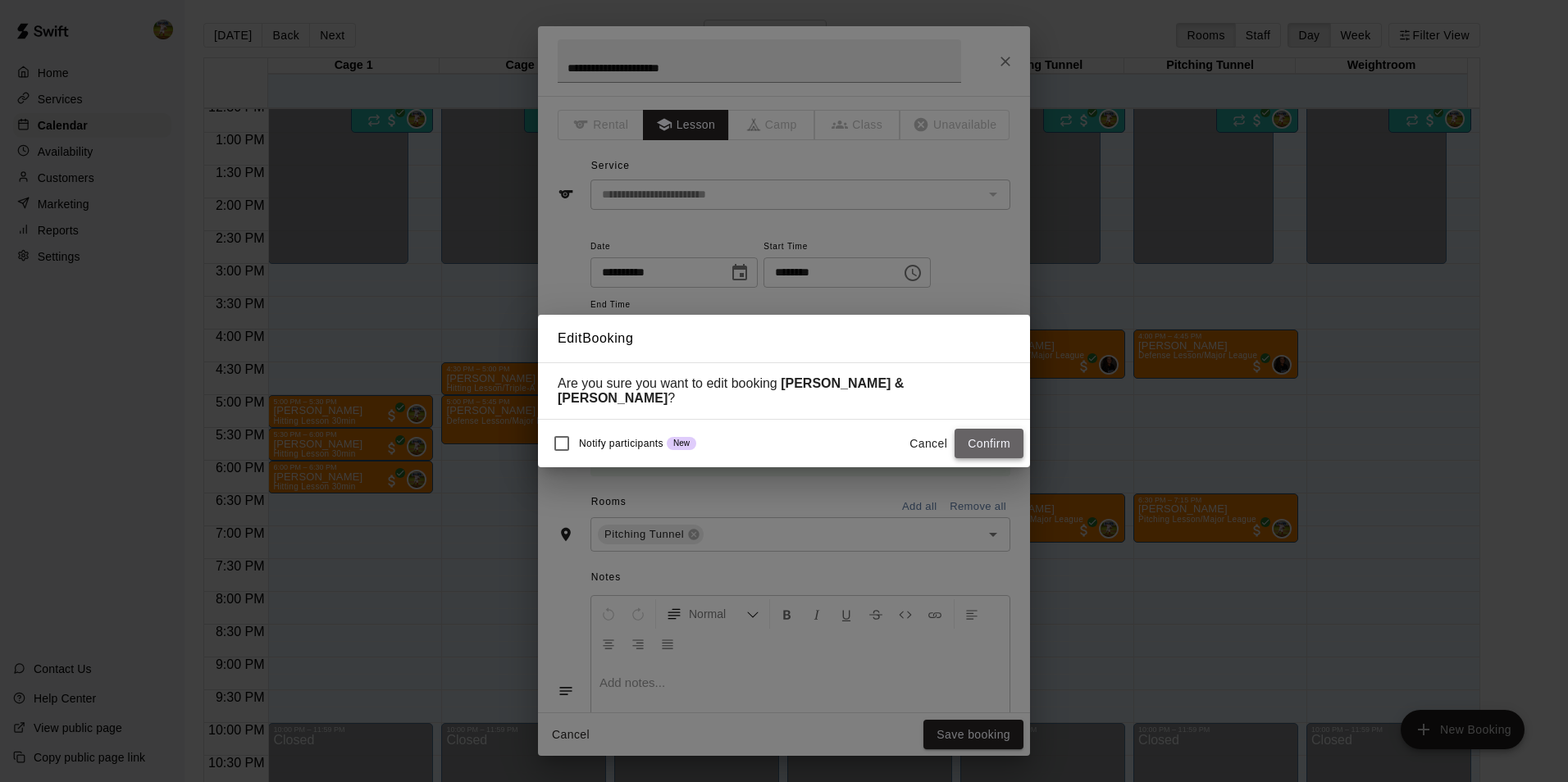 click on "Confirm" at bounding box center (989, 443) 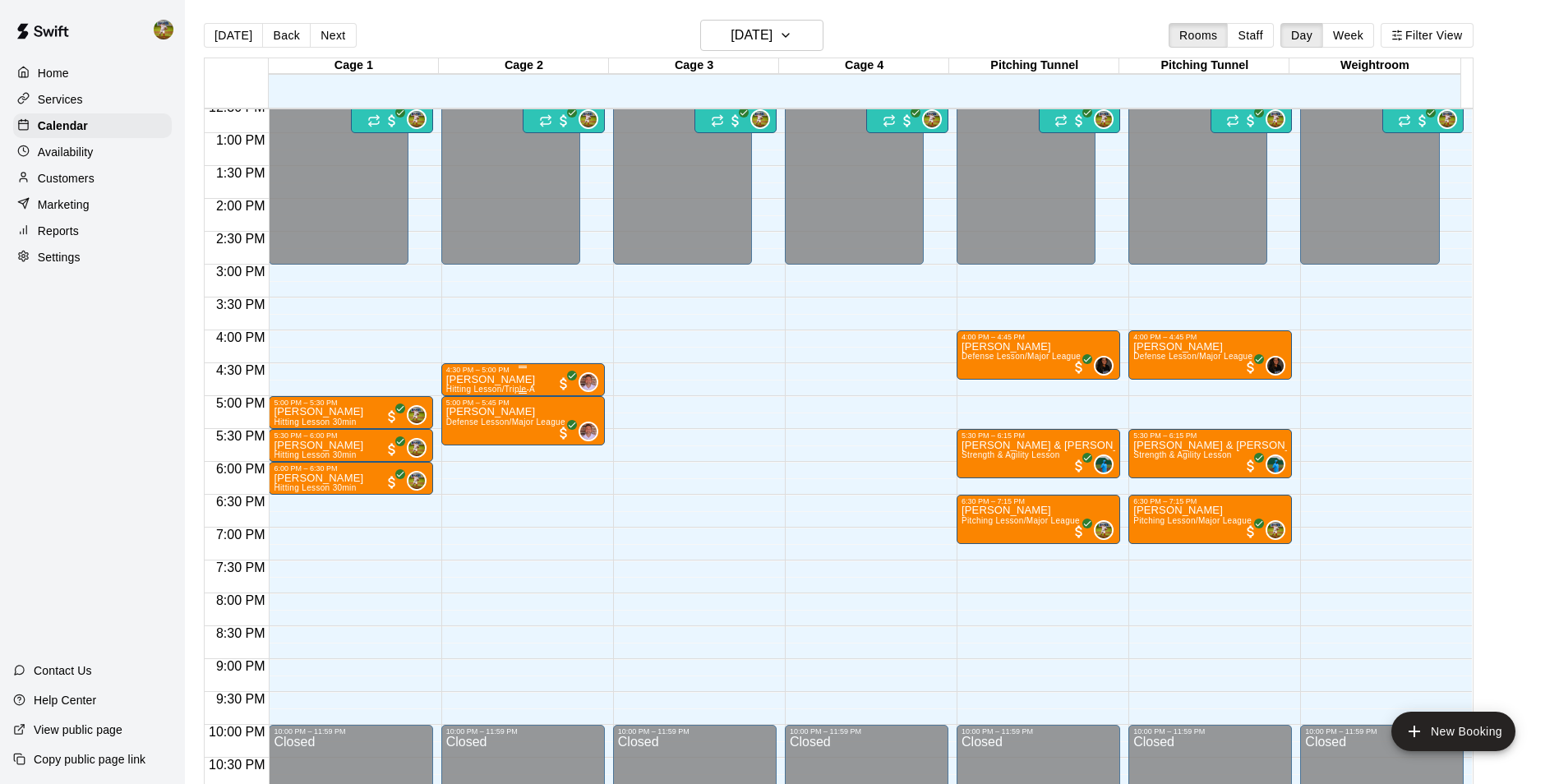 click on "4:30 PM – 5:00 PM" at bounding box center (523, 370) 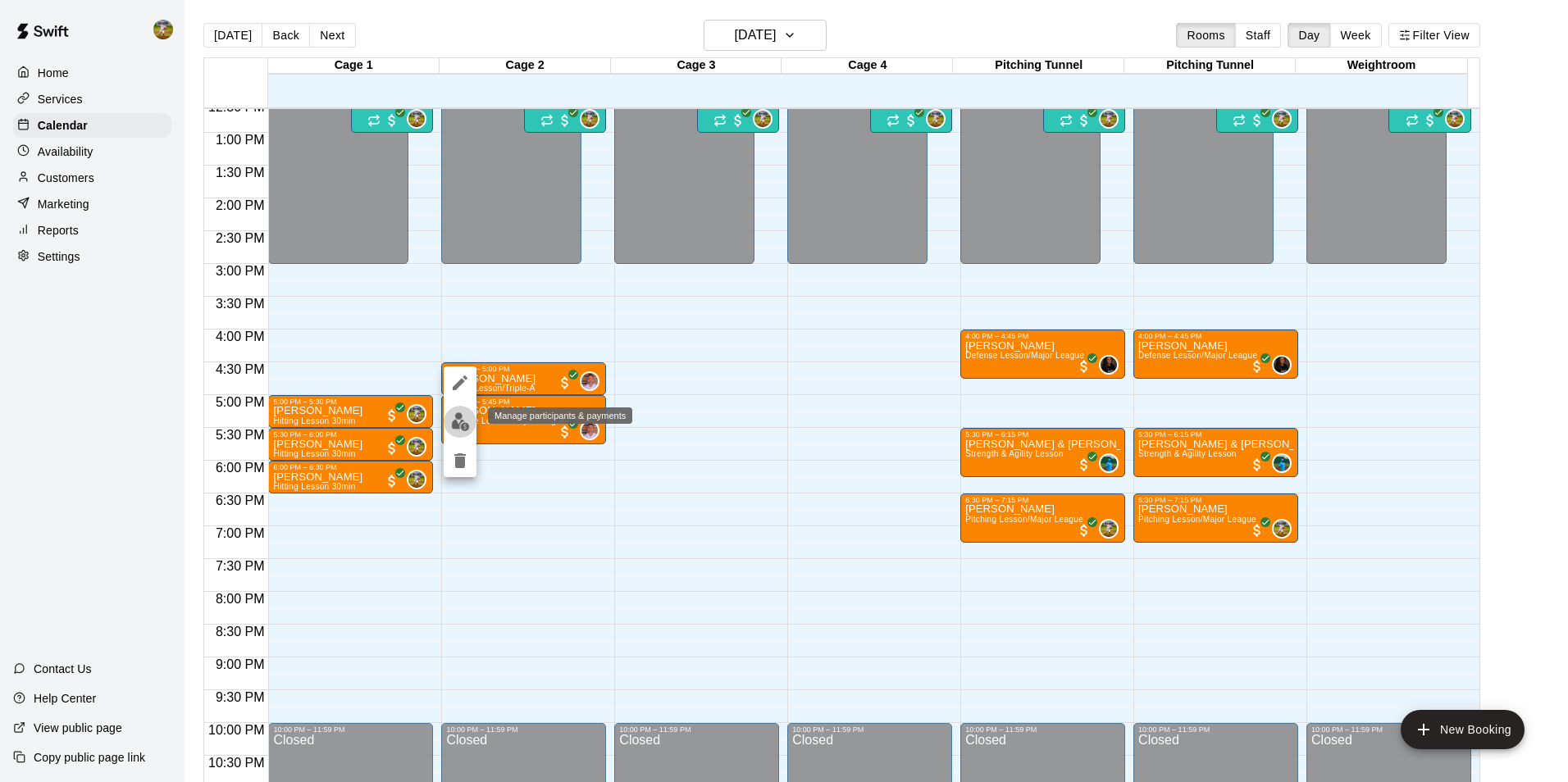 click at bounding box center (460, 421) 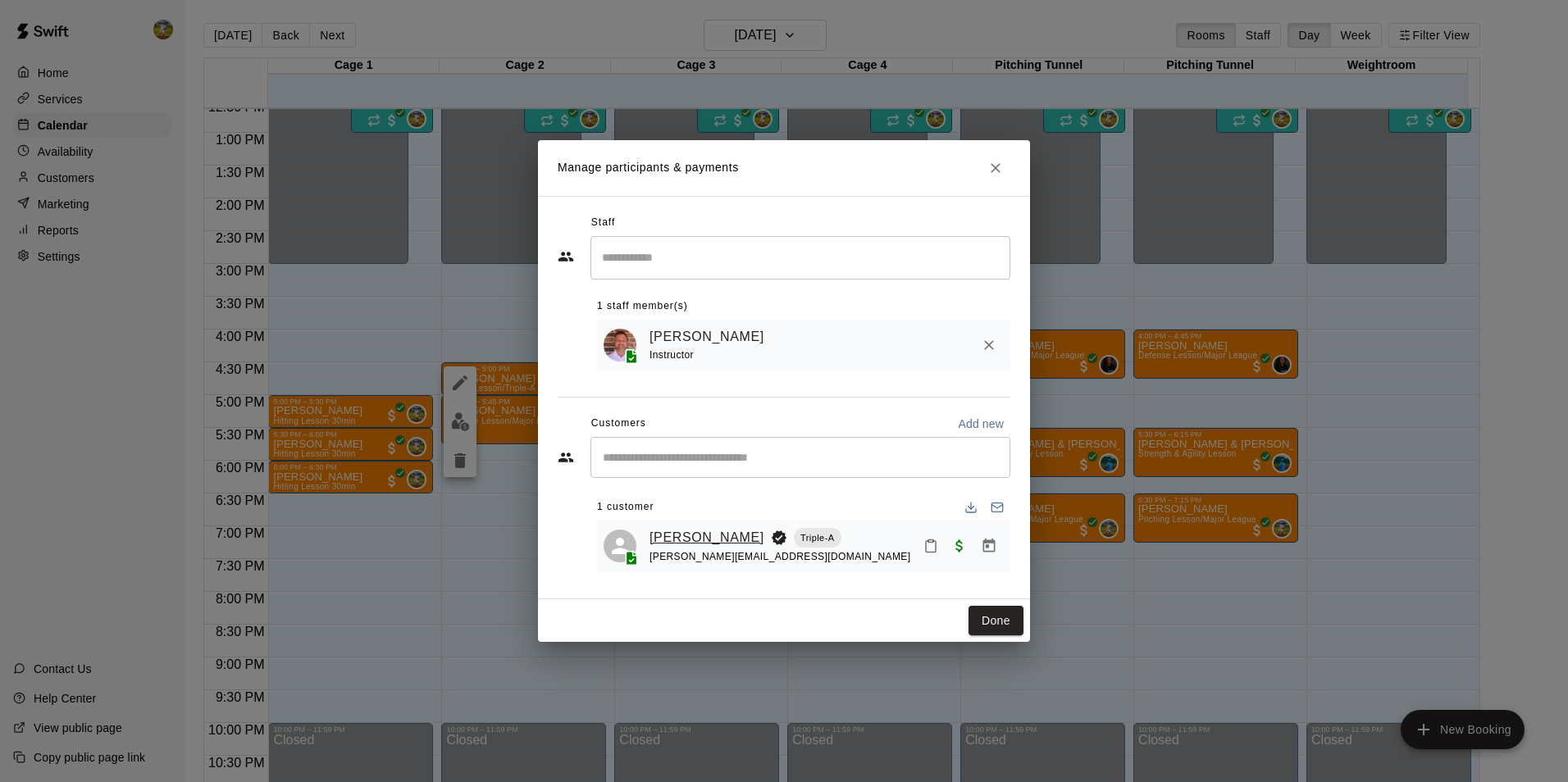 click on "[PERSON_NAME]" at bounding box center [707, 538] 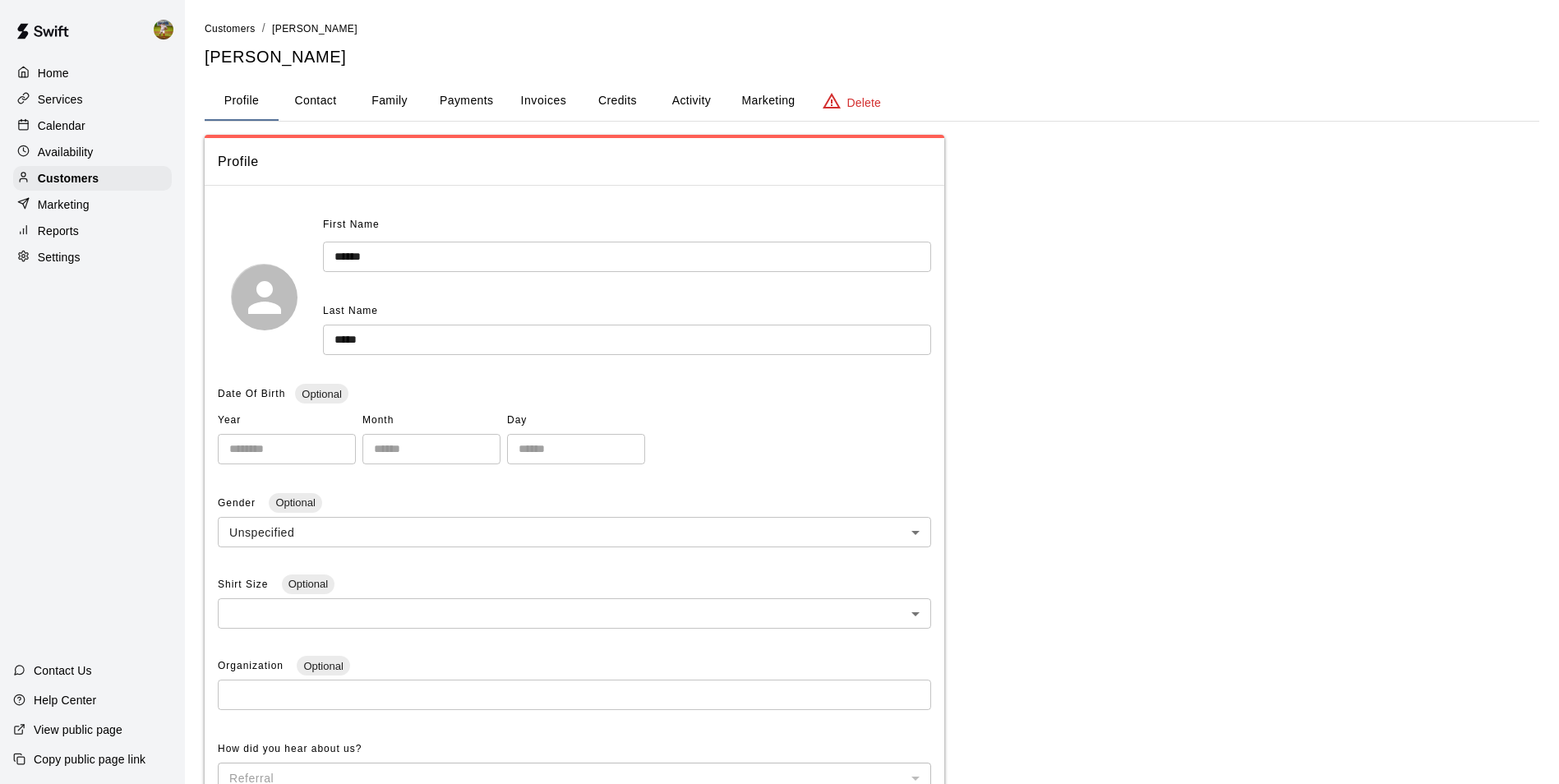 click on "Family" at bounding box center (390, 101) 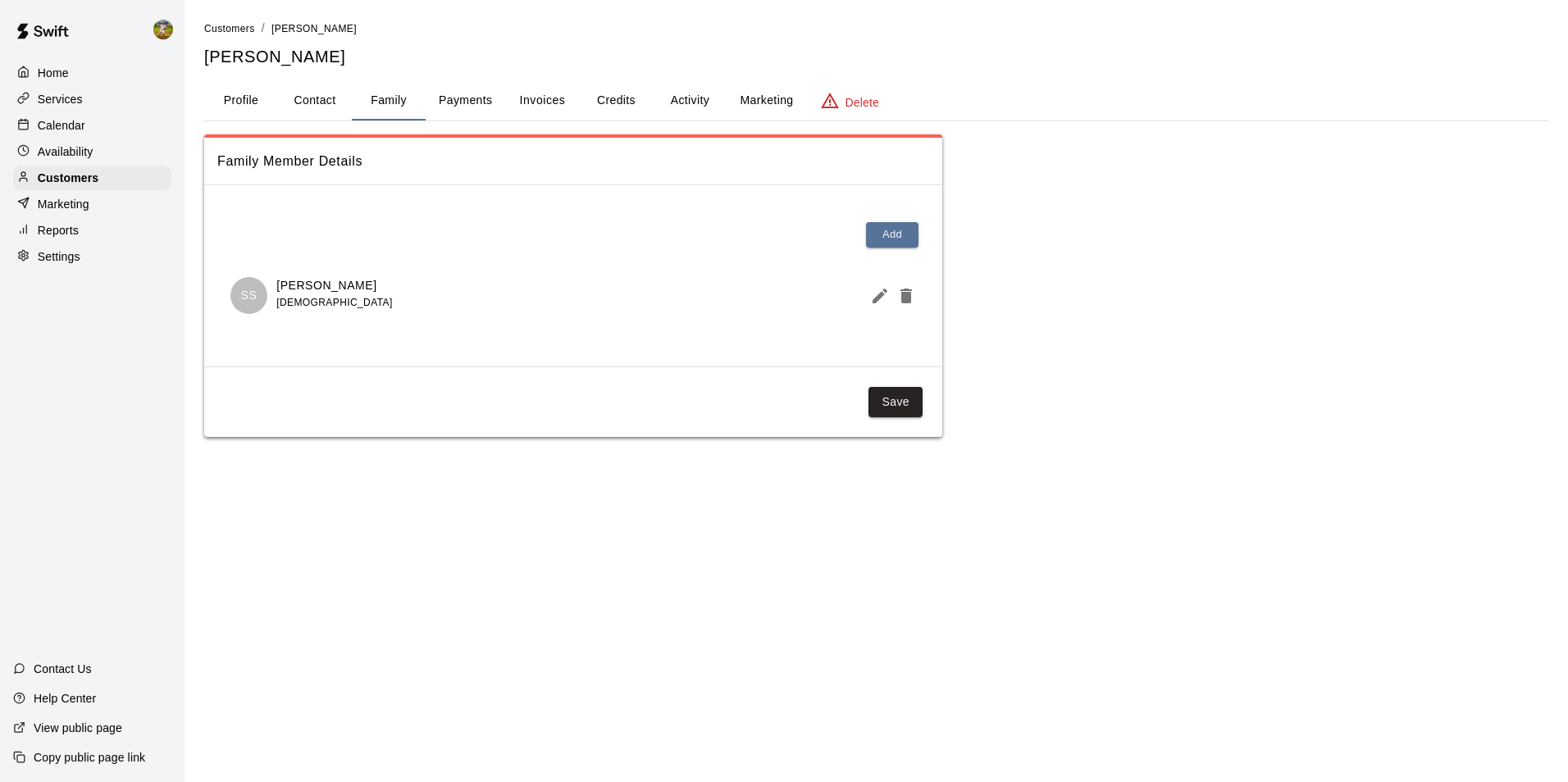 click on "Contact" at bounding box center [315, 101] 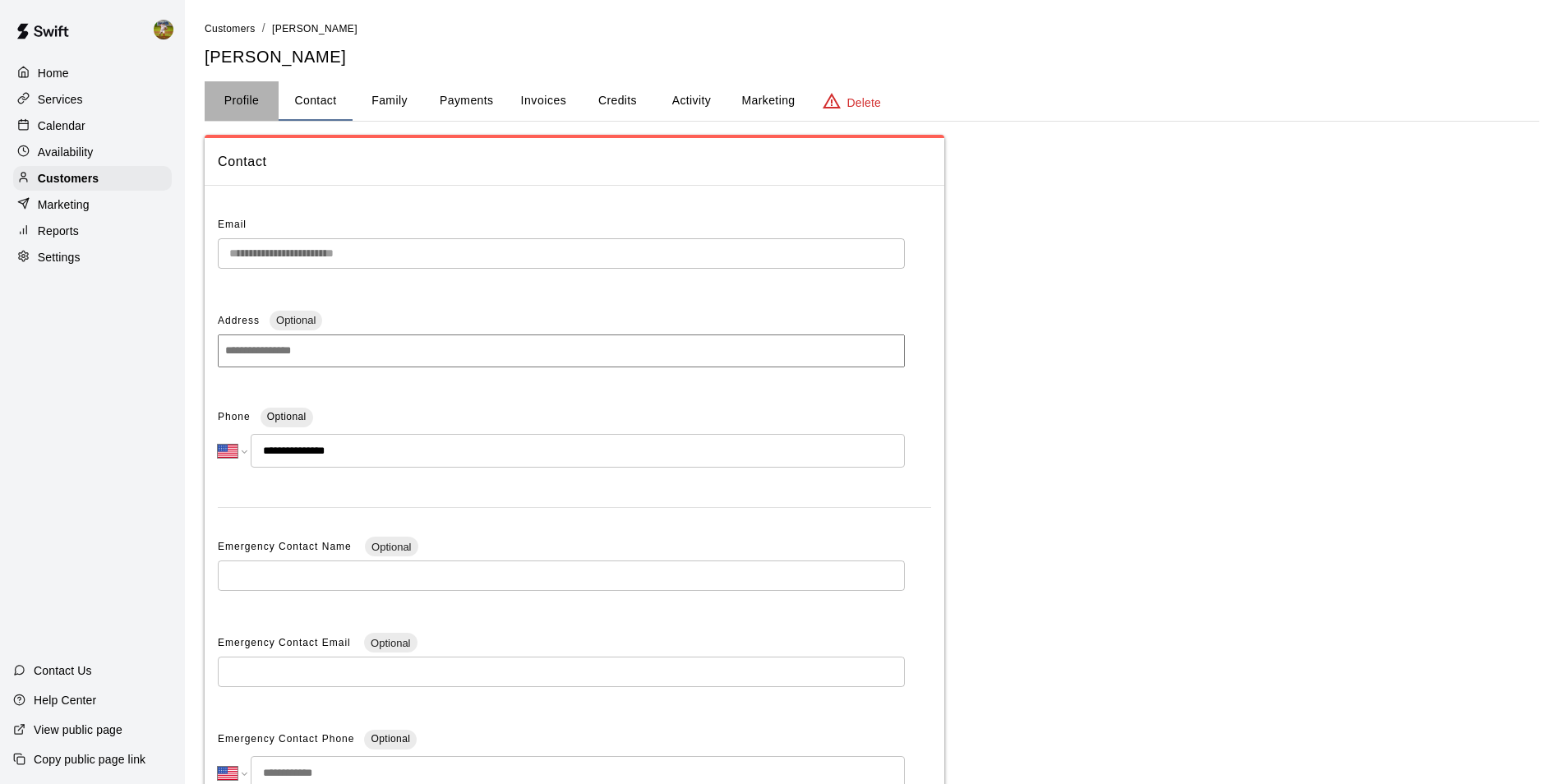 click on "Profile" at bounding box center [242, 101] 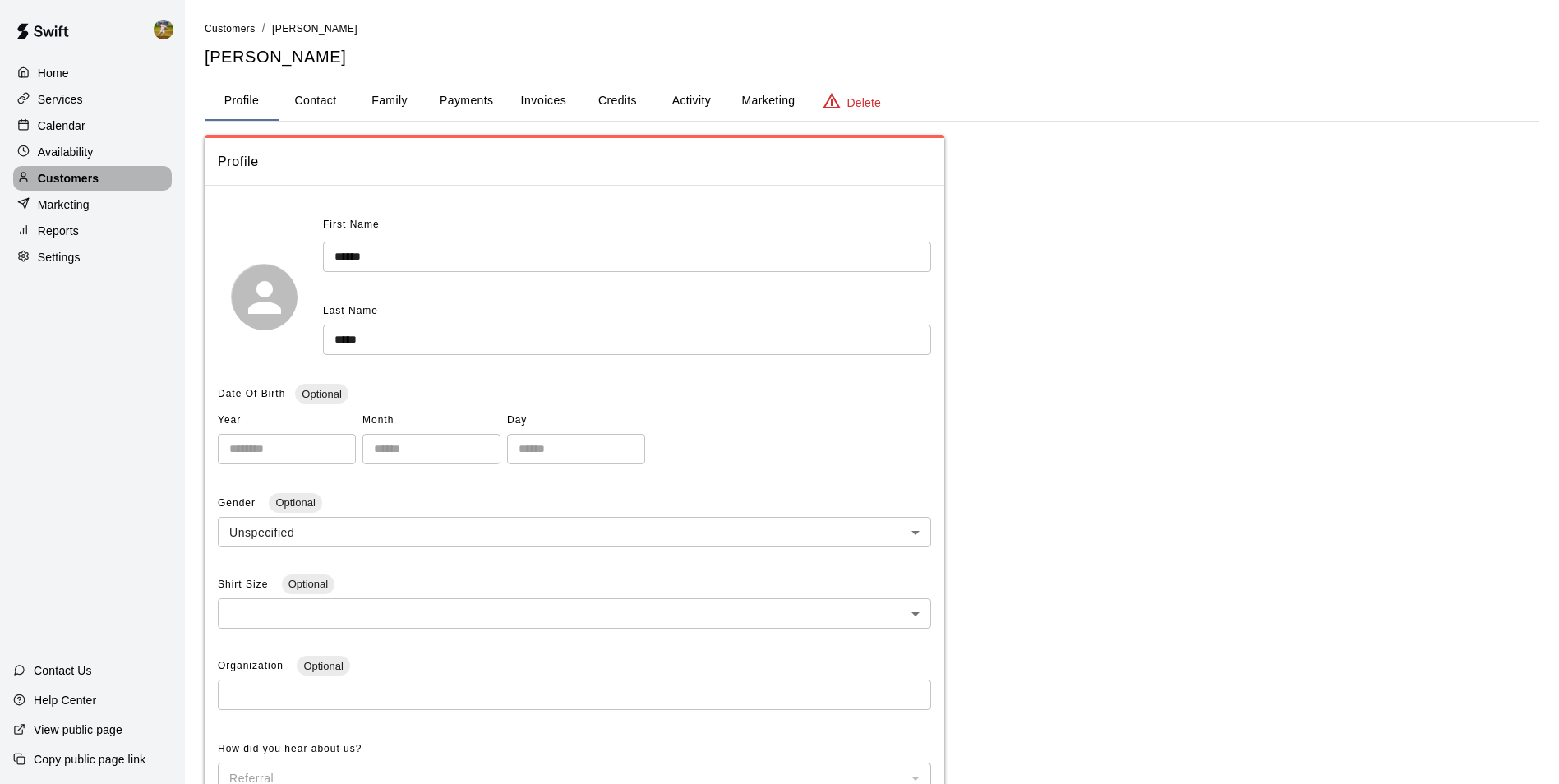 click on "Customers" at bounding box center [68, 178] 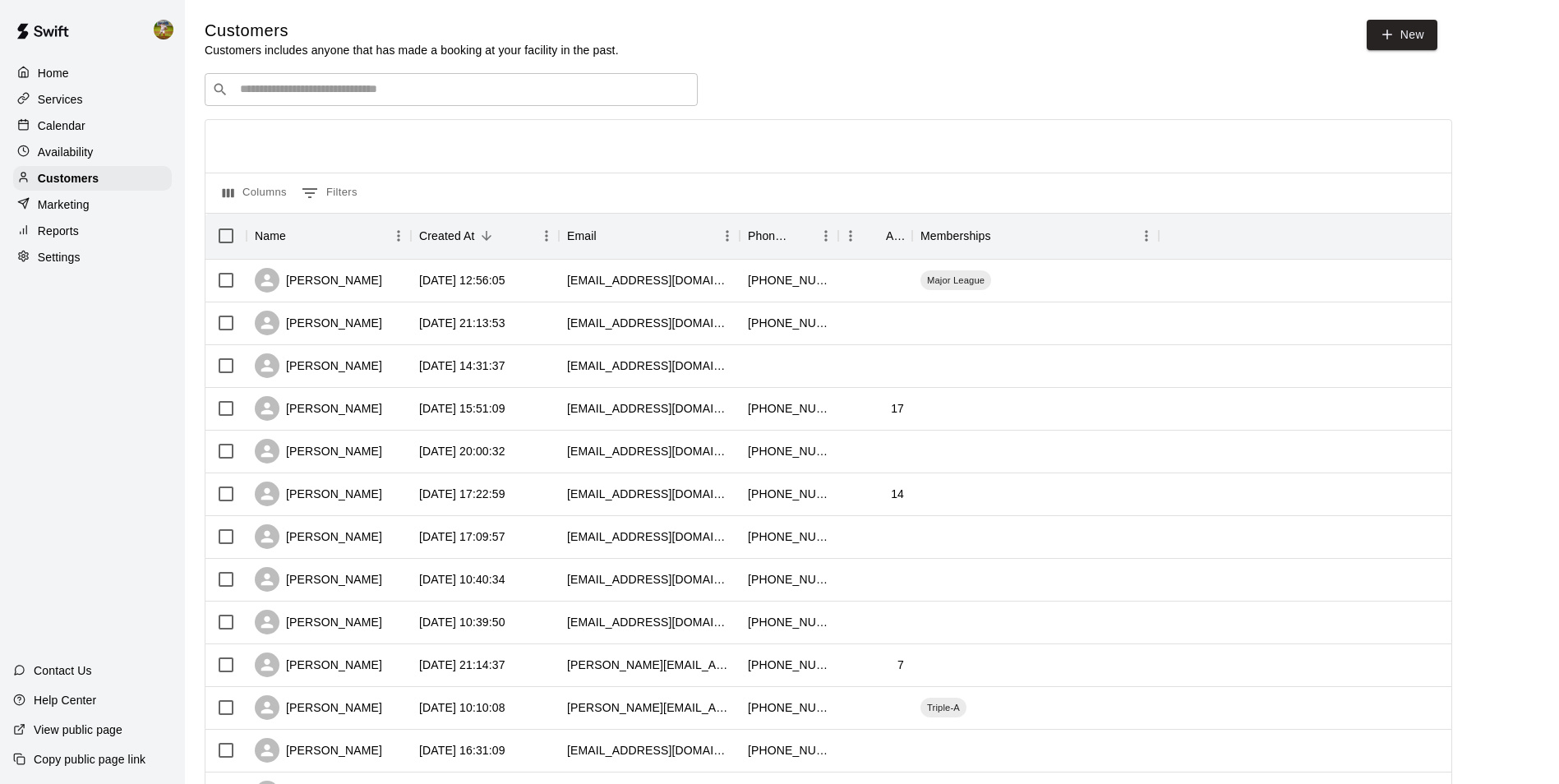 click on "Calendar" at bounding box center [92, 126] 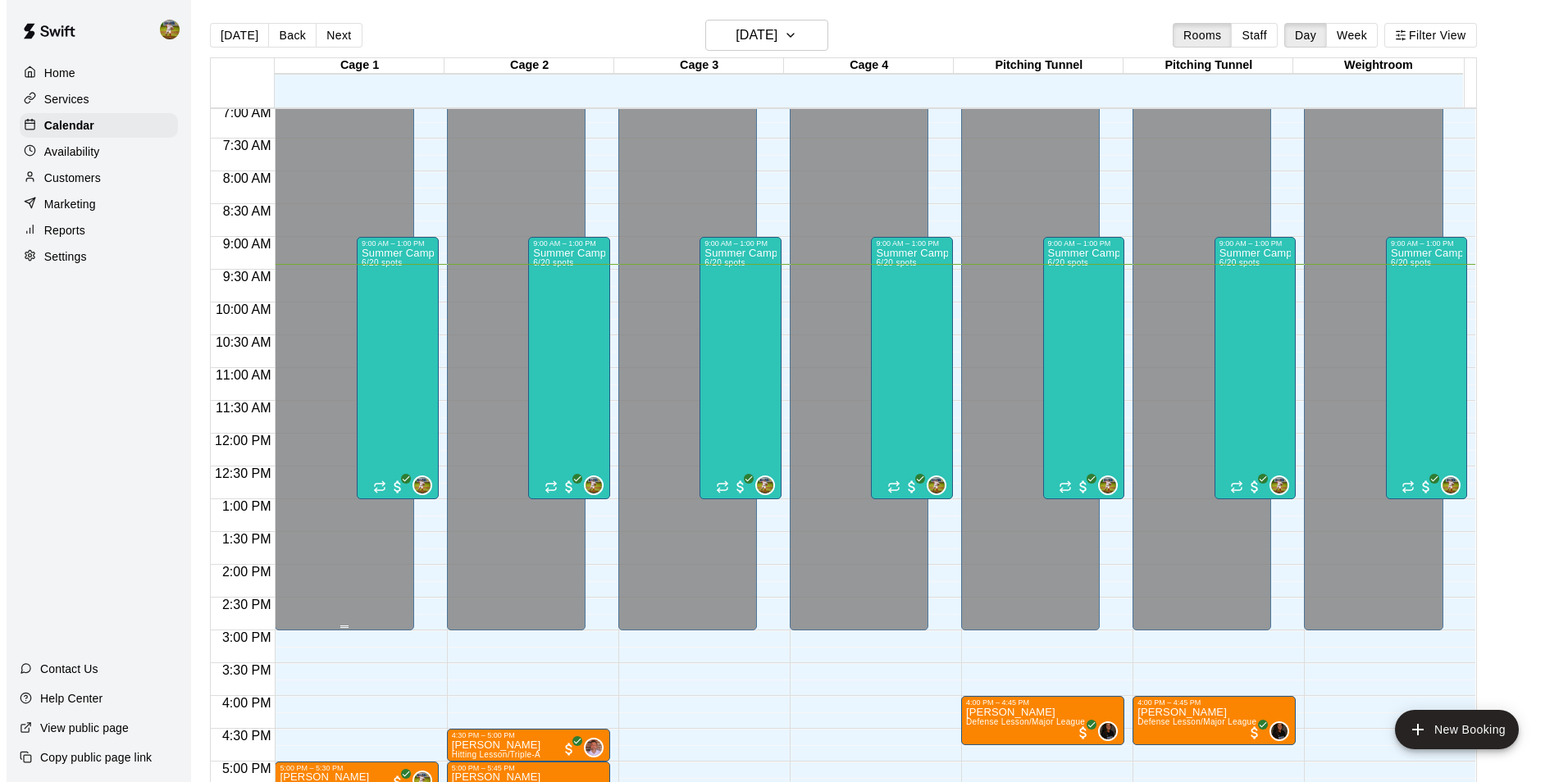 scroll, scrollTop: 207, scrollLeft: 0, axis: vertical 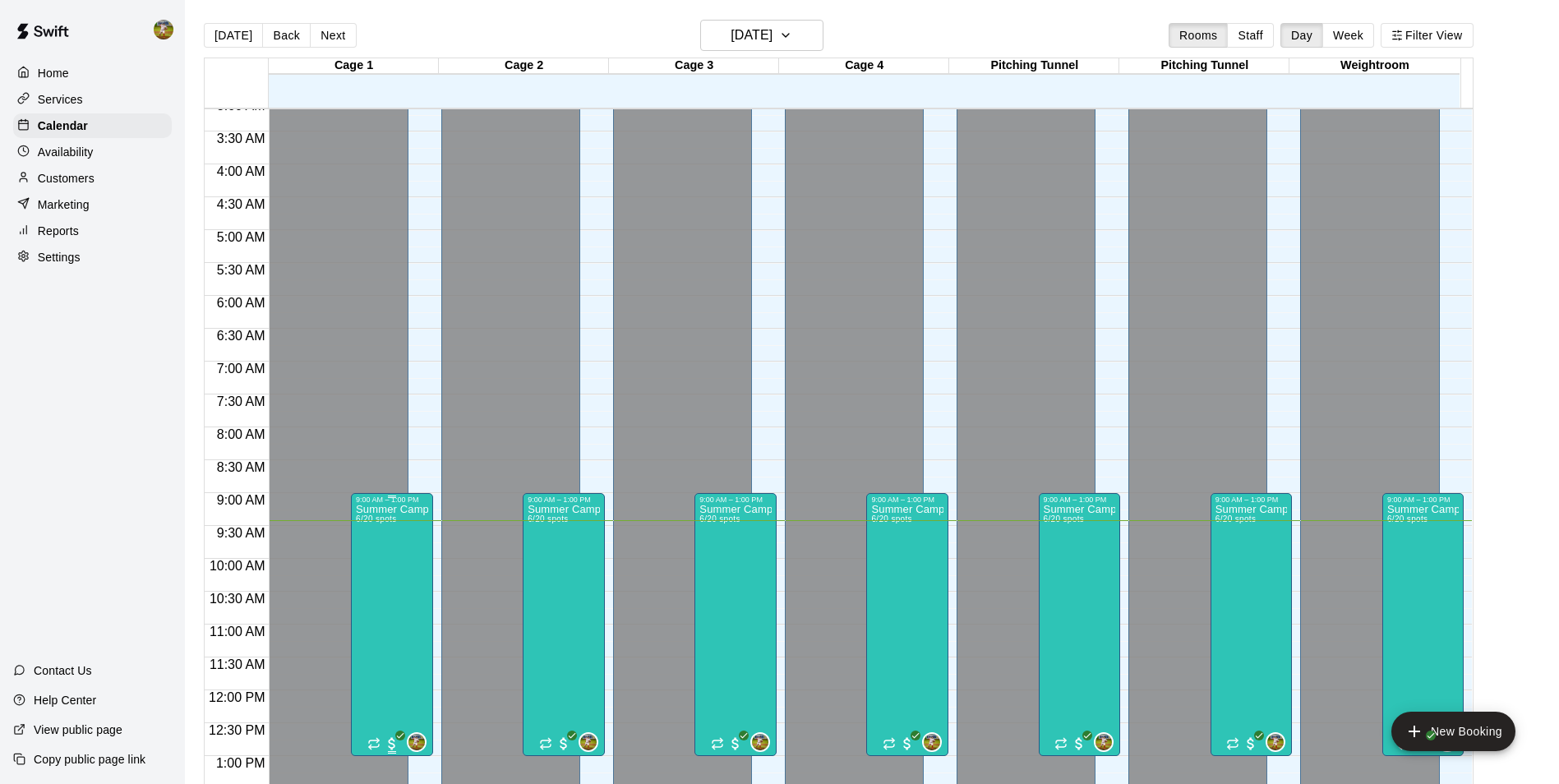 click on "Summer Camp 6/20 spots" at bounding box center [392, 896] 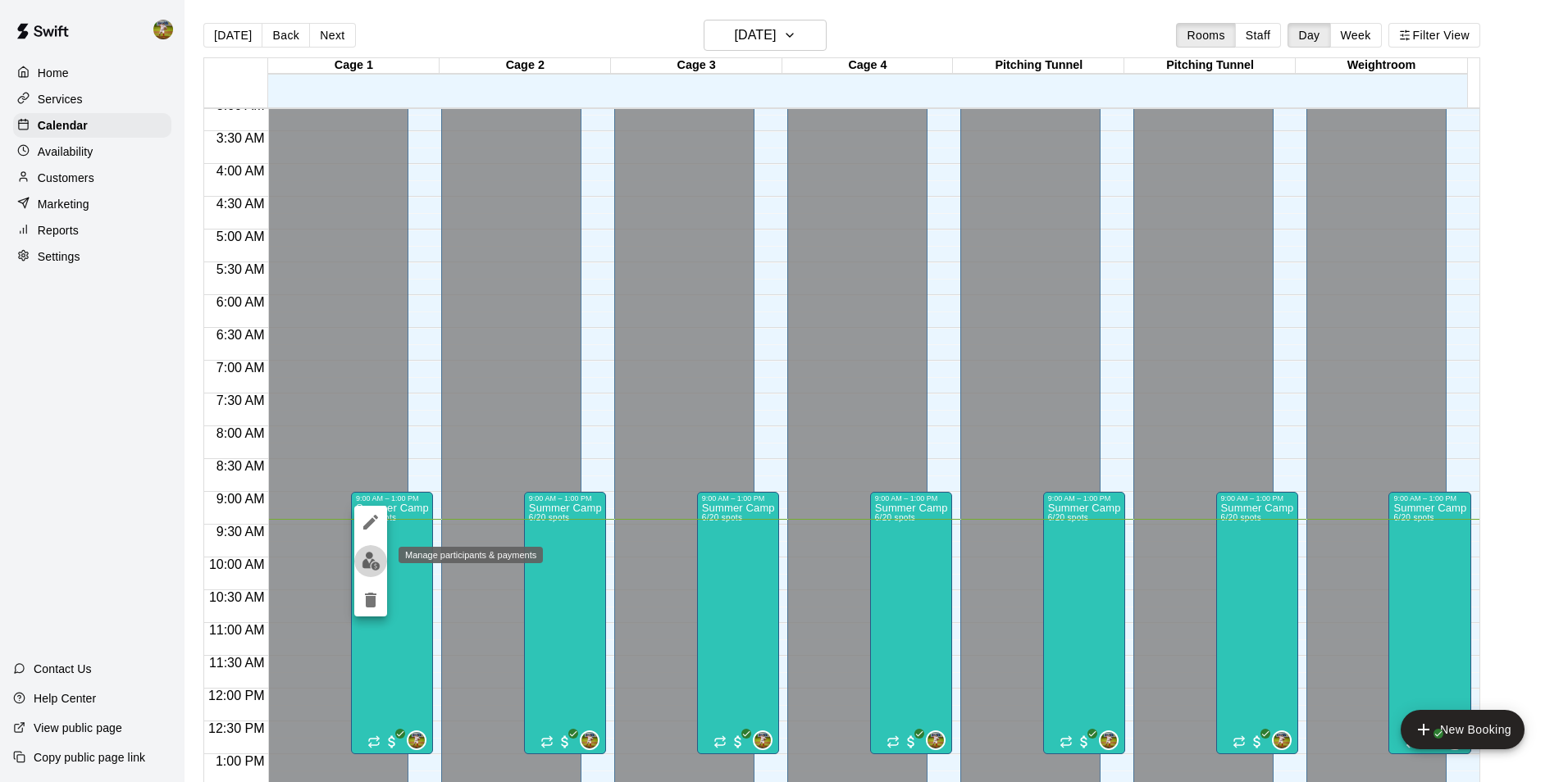 click at bounding box center (371, 561) 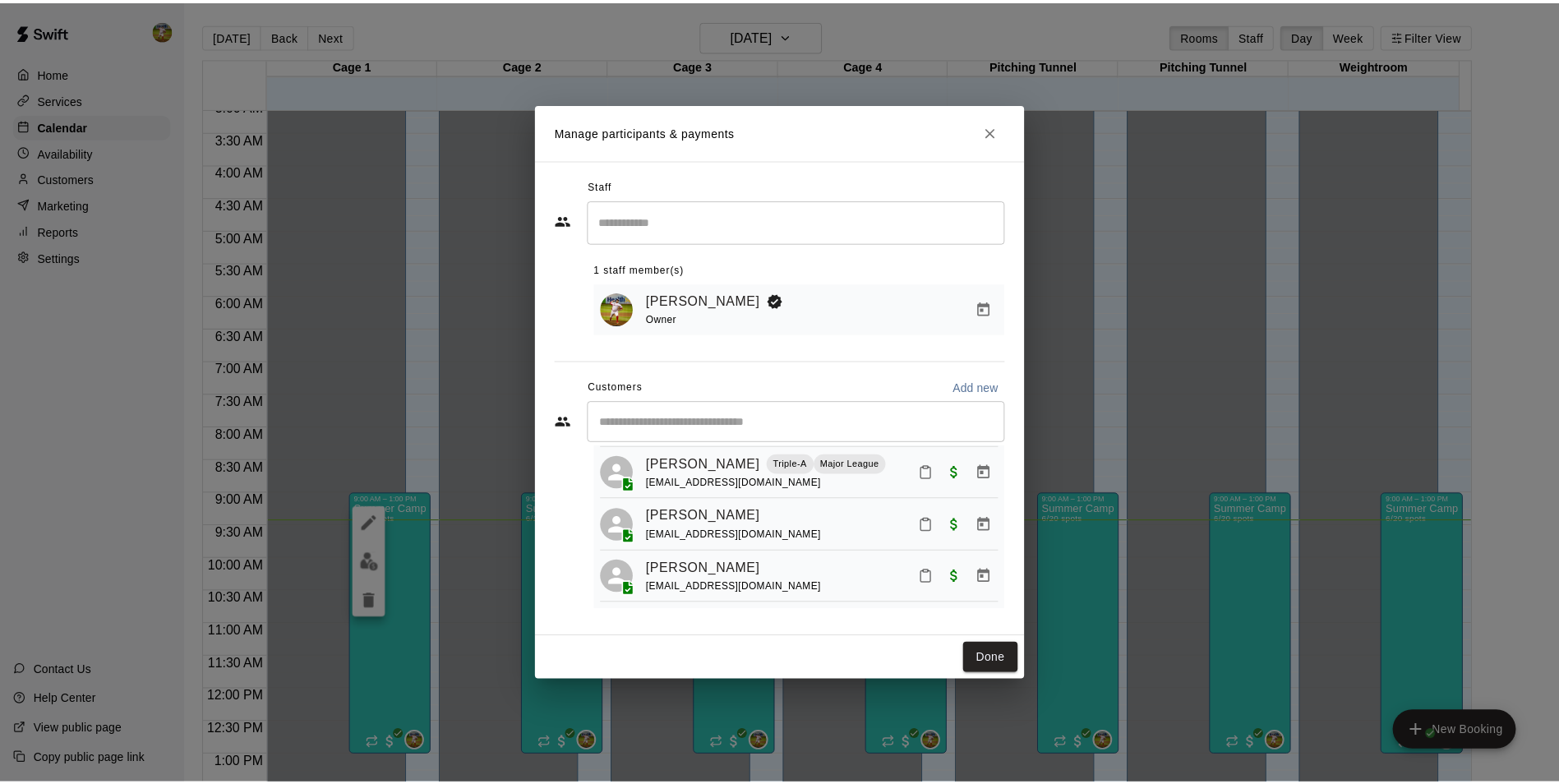 scroll, scrollTop: 210, scrollLeft: 0, axis: vertical 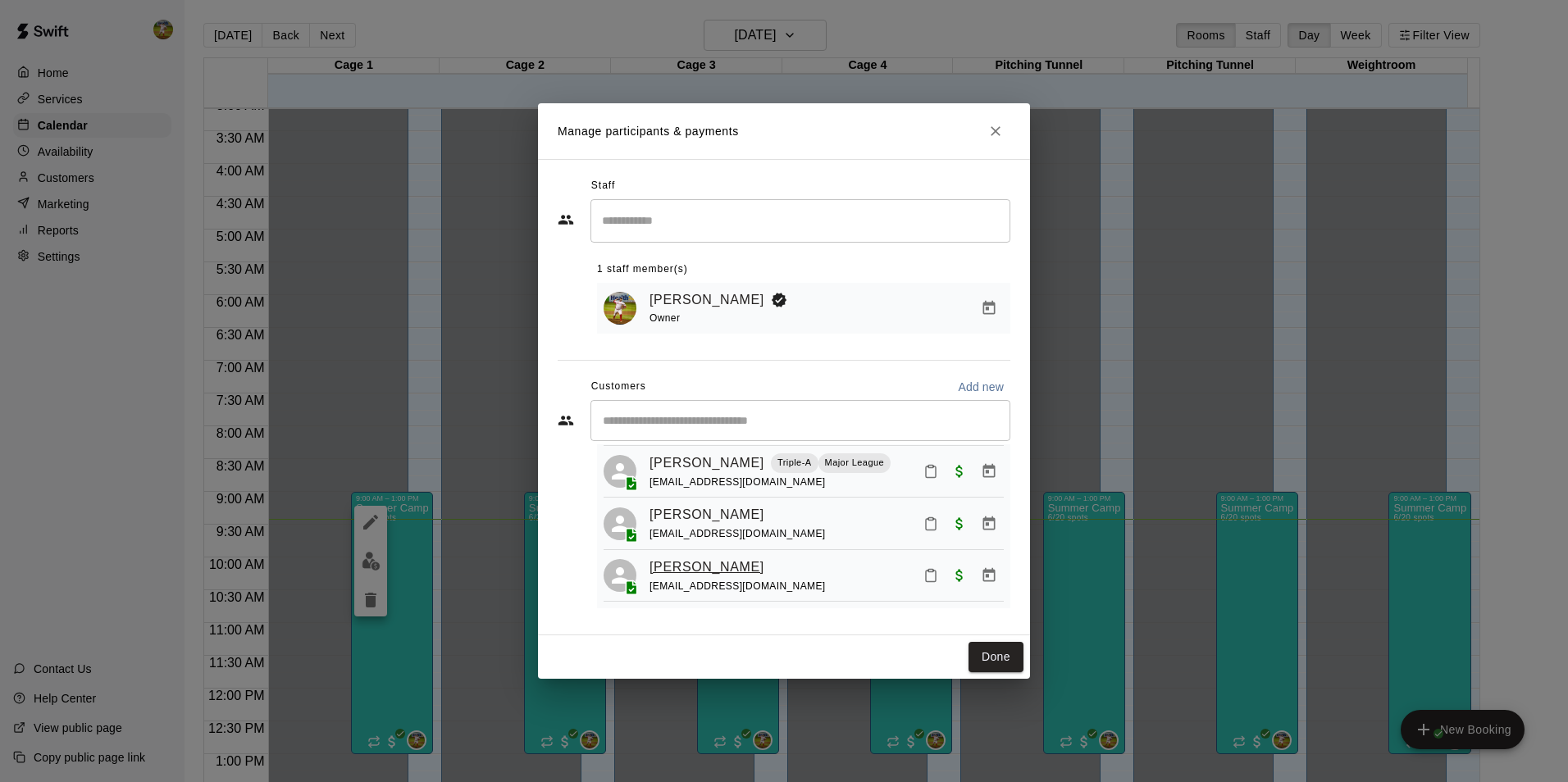 click on "[PERSON_NAME]" at bounding box center (707, 567) 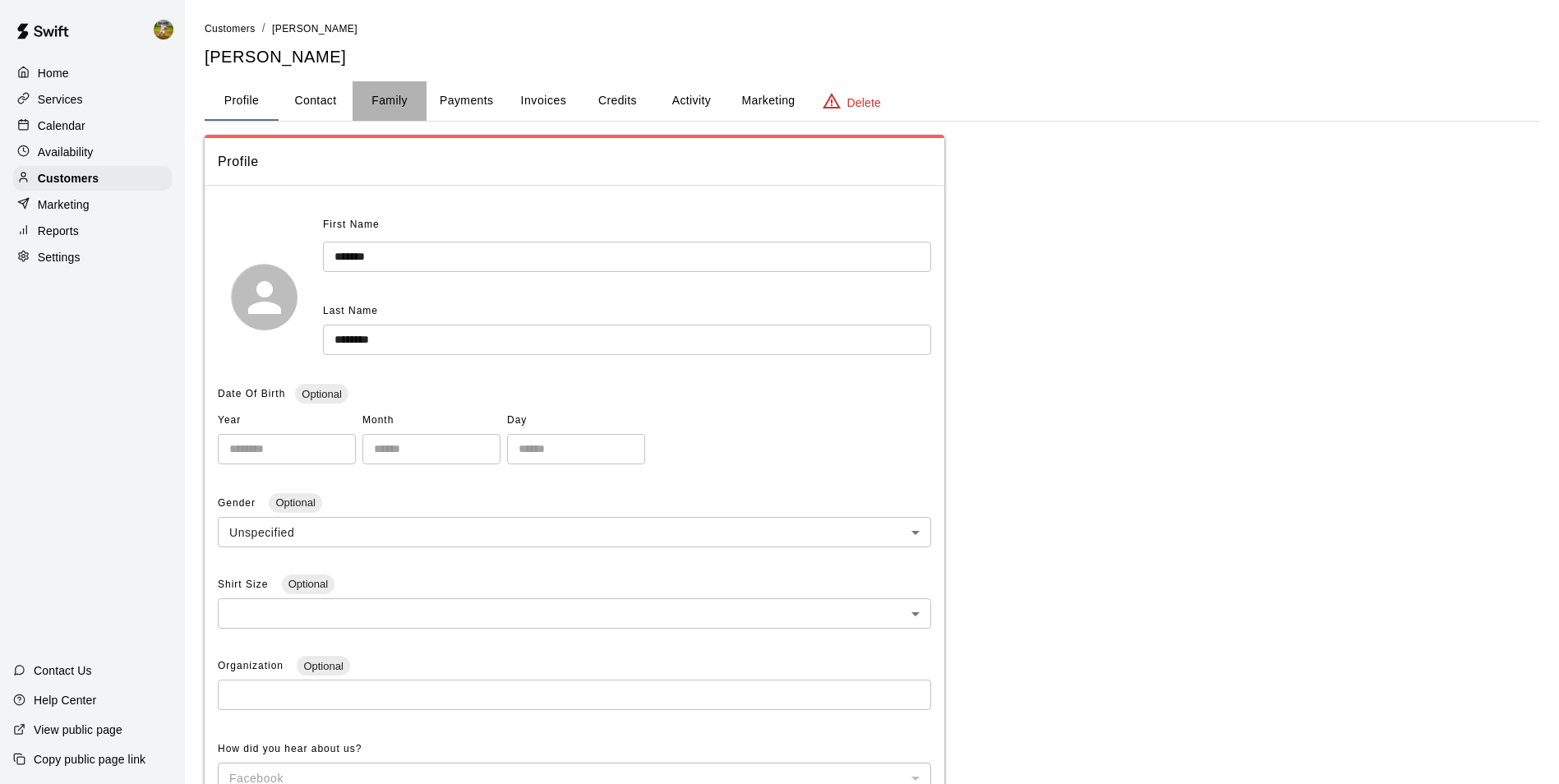 click on "Family" at bounding box center (390, 101) 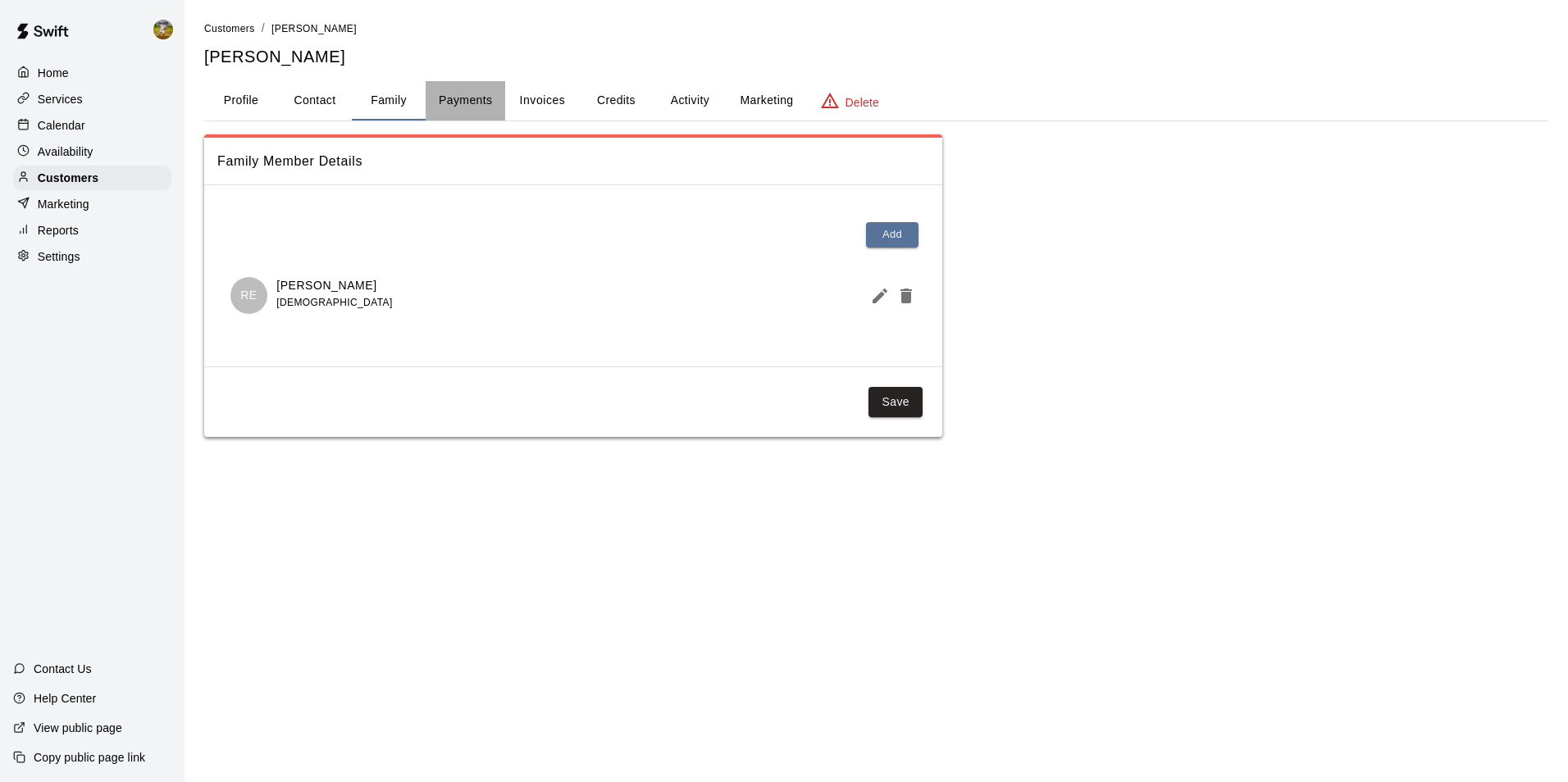click on "Payments" at bounding box center [465, 101] 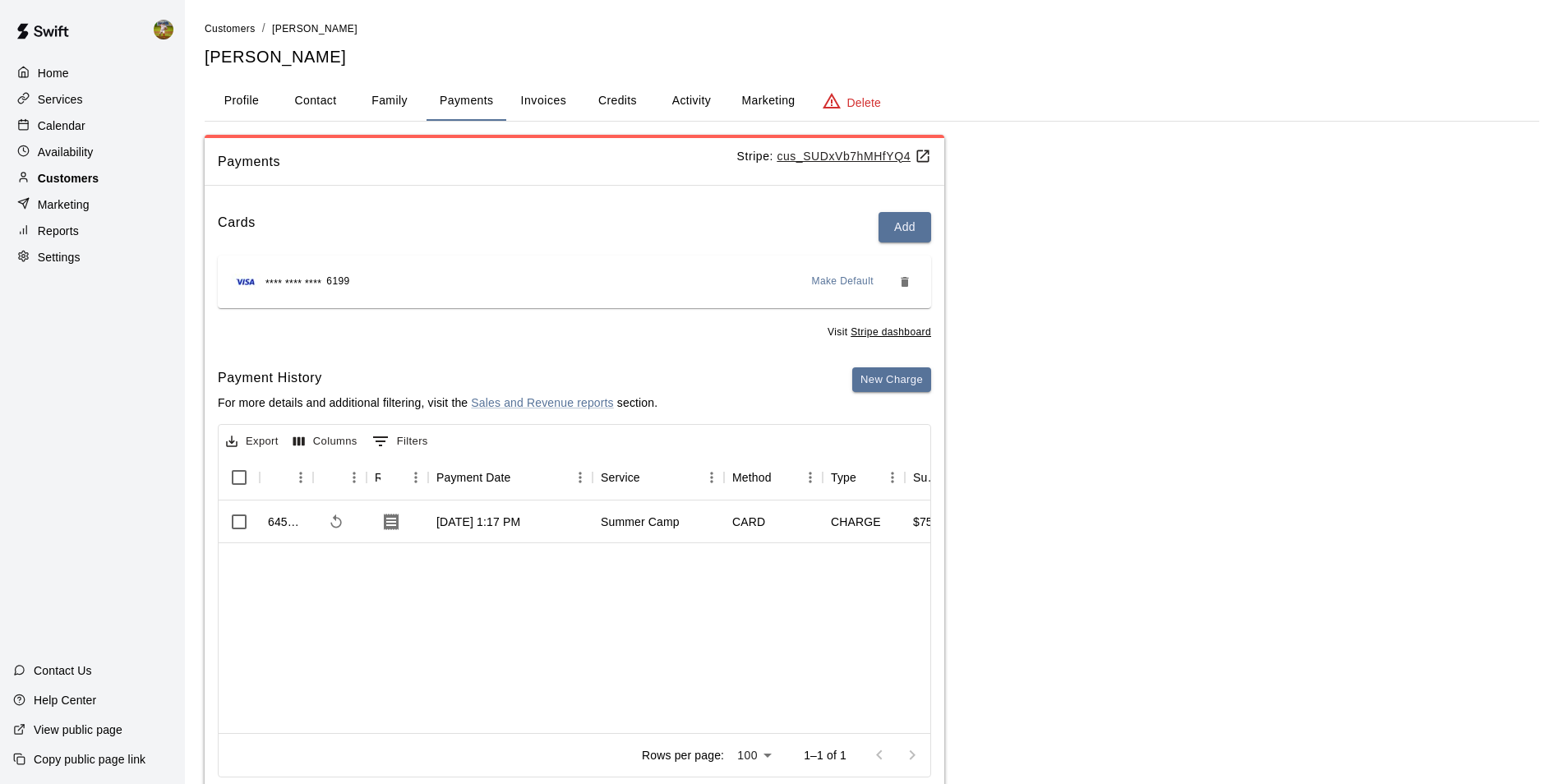 click on "Customers" at bounding box center (68, 178) 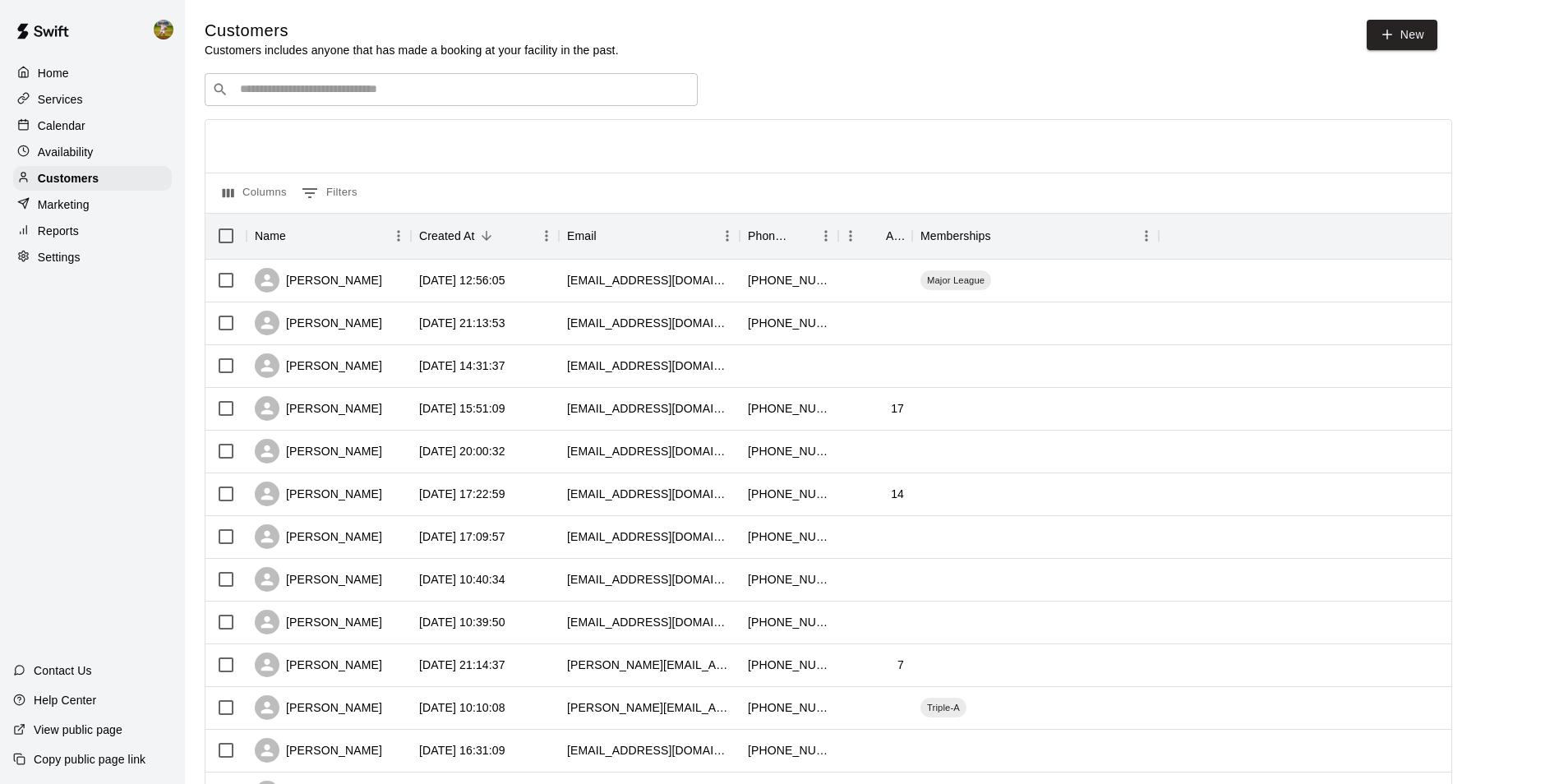 click on "Calendar" at bounding box center [92, 126] 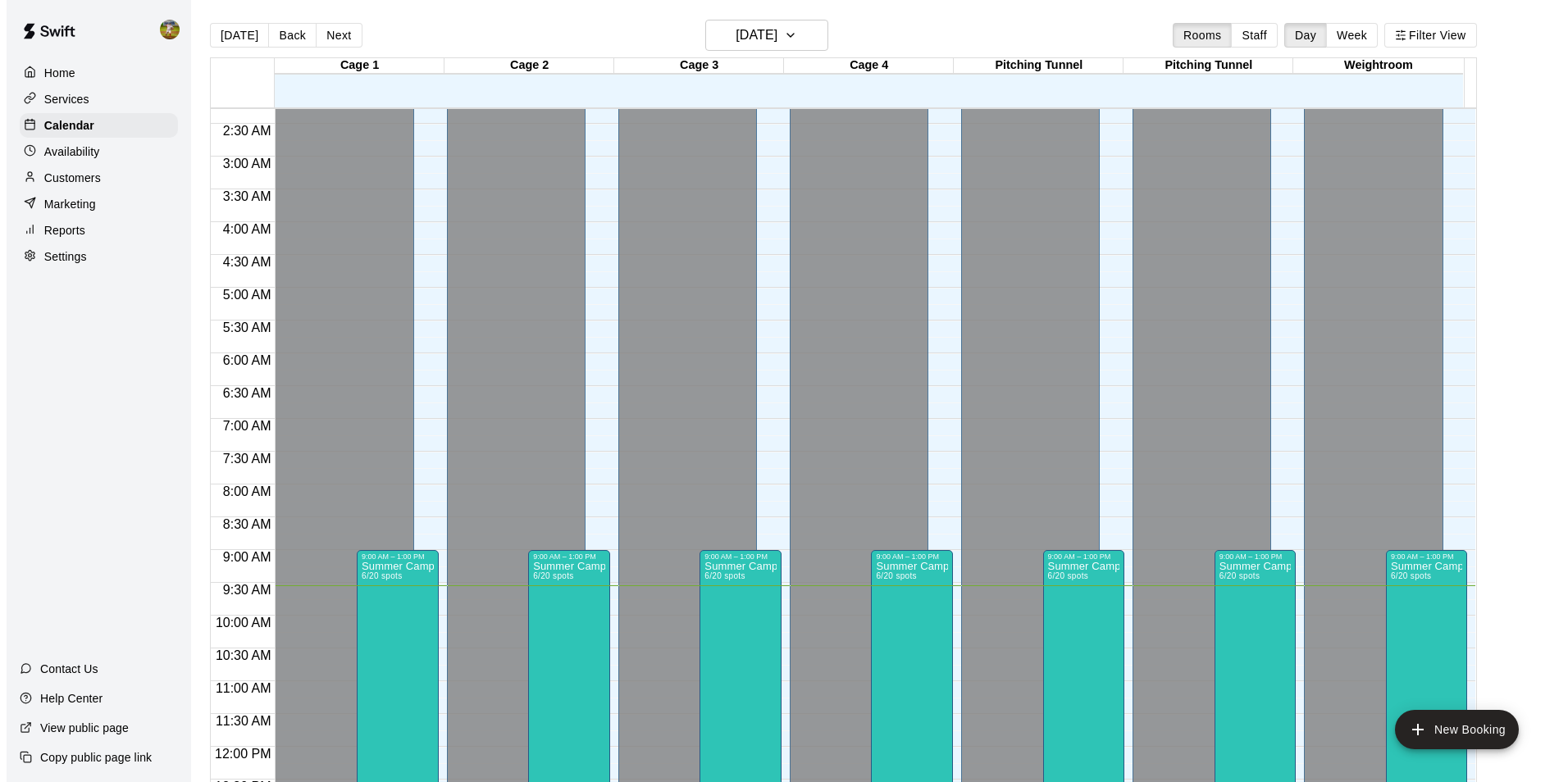 scroll, scrollTop: 574, scrollLeft: 0, axis: vertical 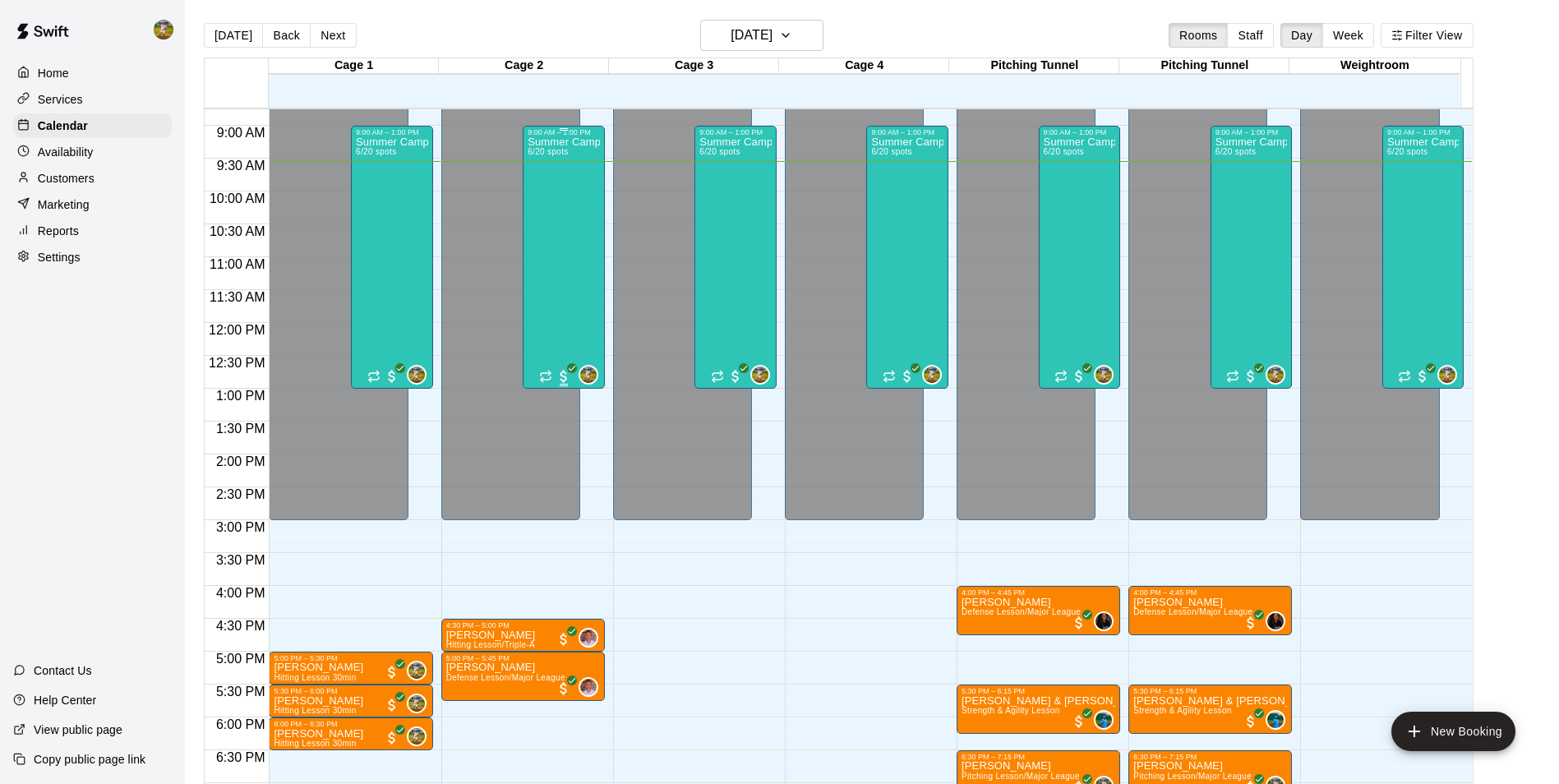 click on "Summer Camp 6/20 spots" at bounding box center (564, 528) 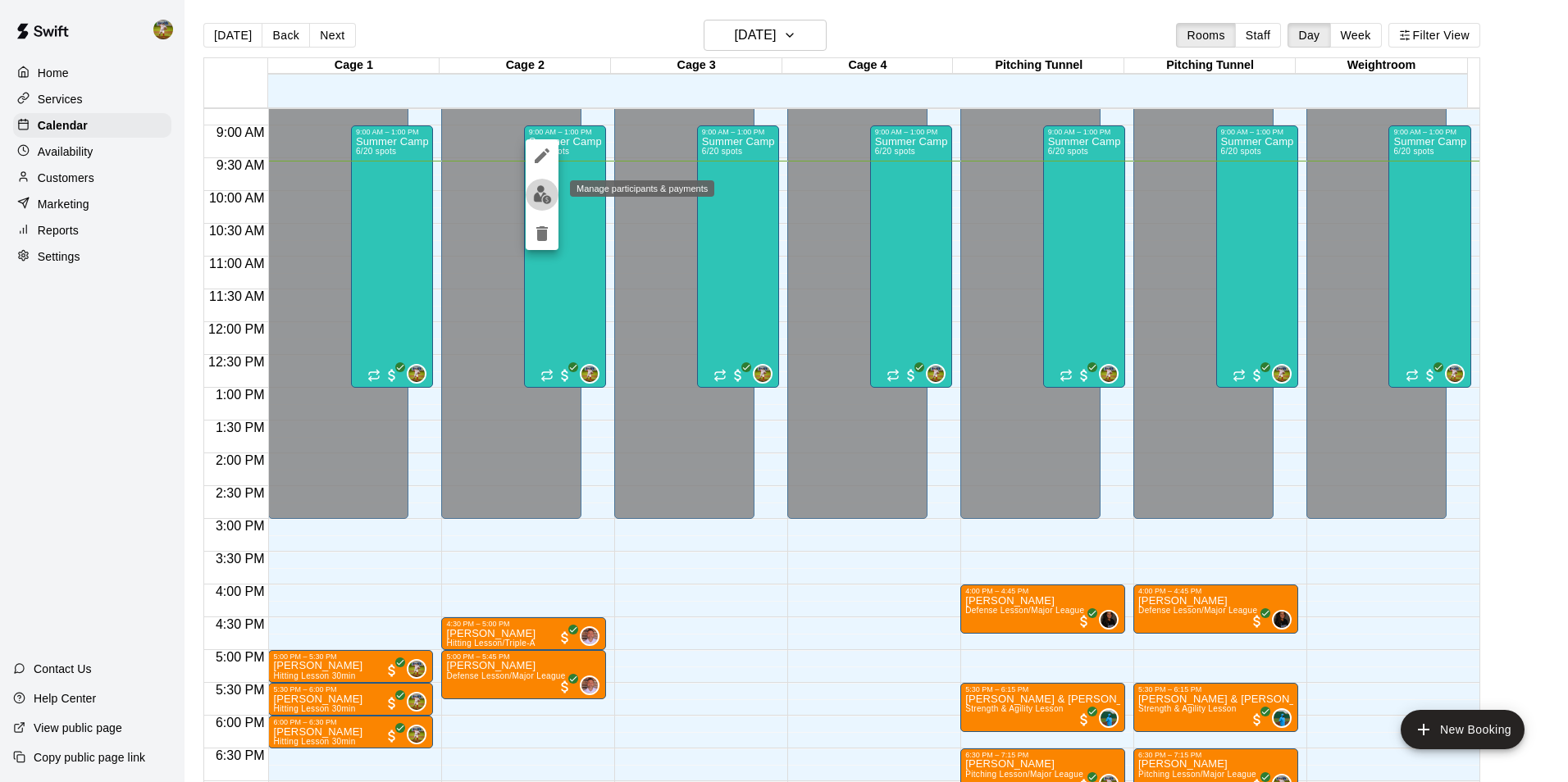 click at bounding box center (542, 194) 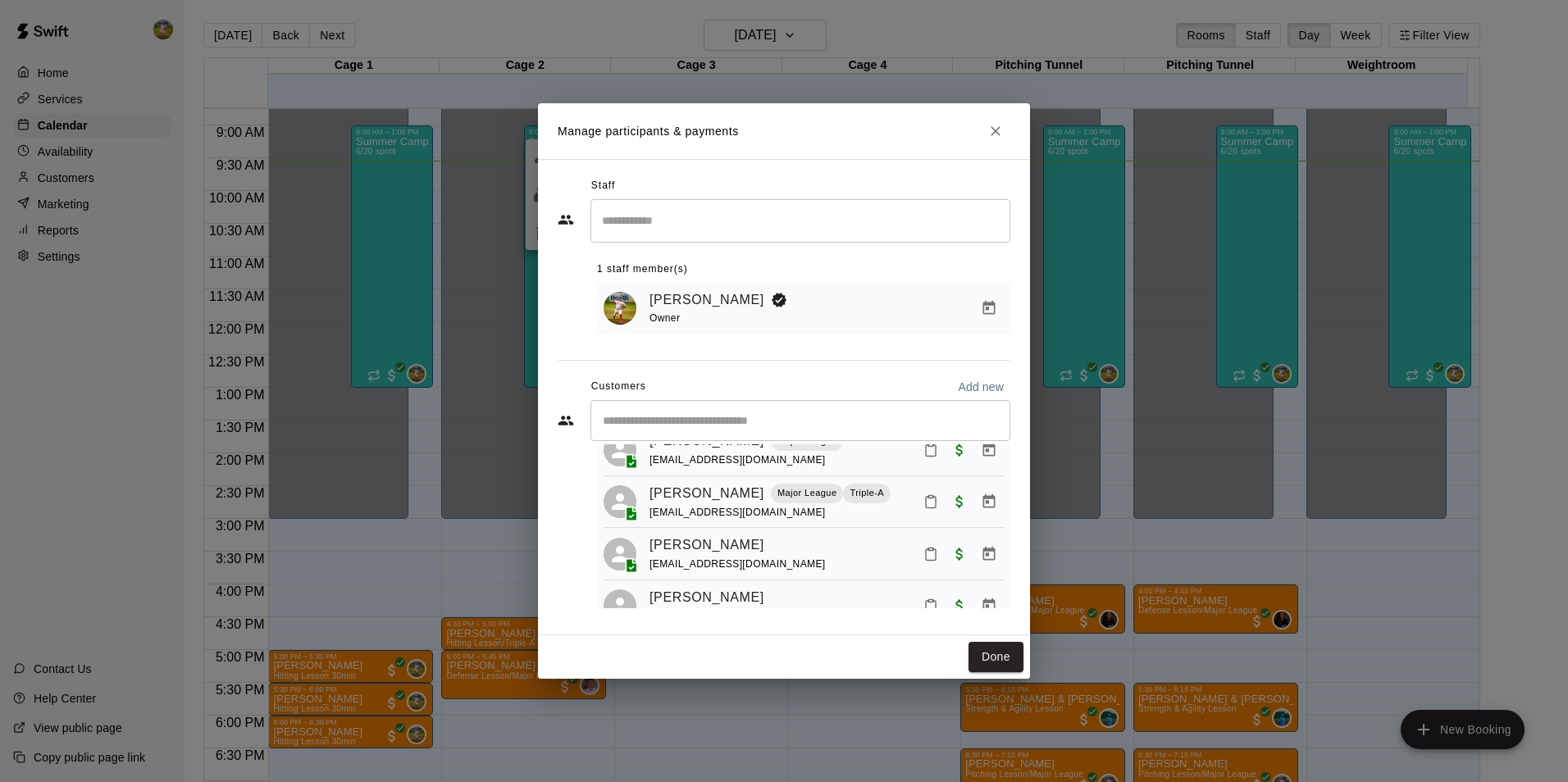 scroll, scrollTop: 209, scrollLeft: 0, axis: vertical 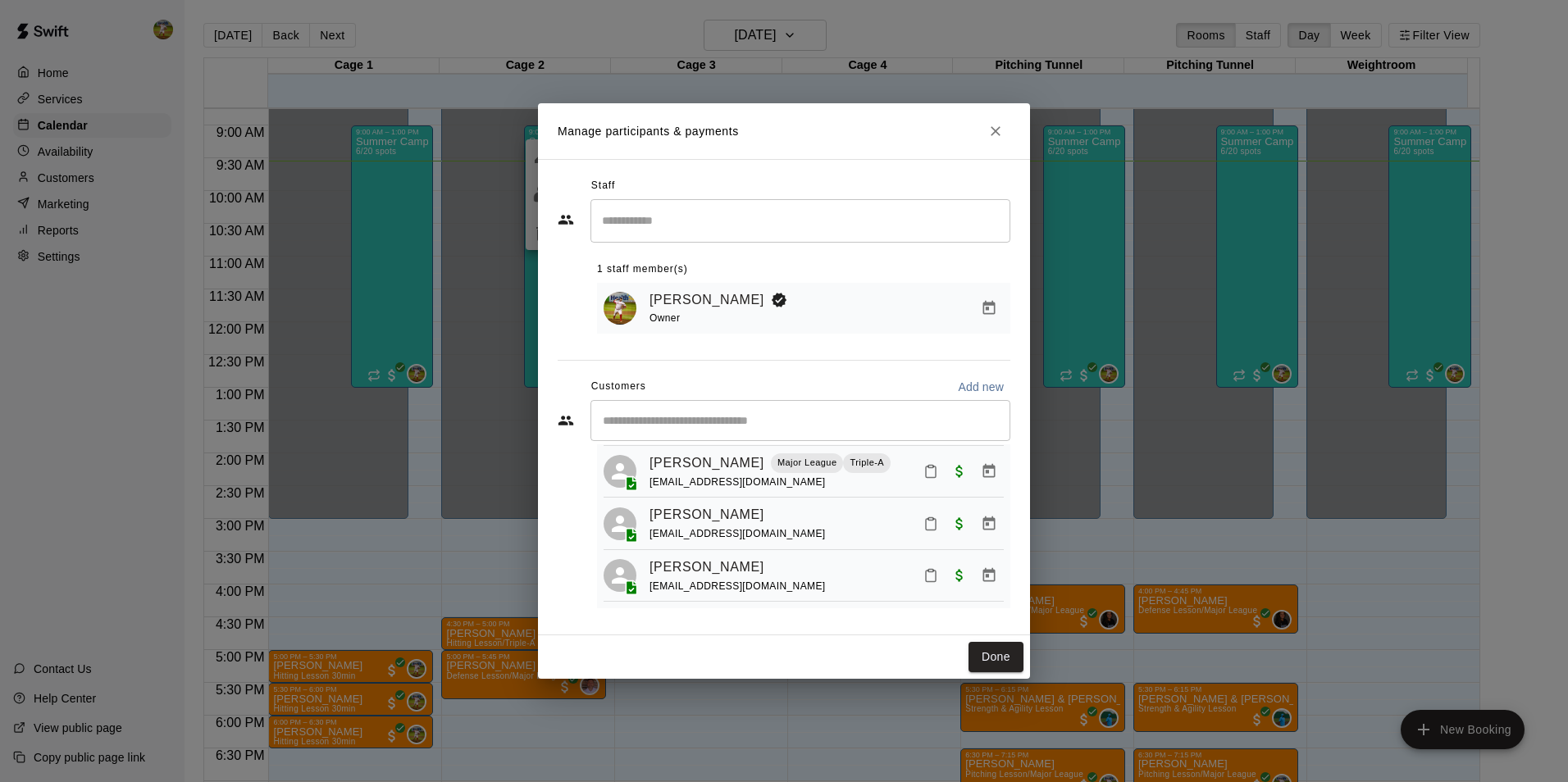 click on "Manage participants & payments Staff ​ 1   staff member(s) [PERSON_NAME] Owner Customers Add new ​ 6   customers (Capacity: 20) [PERSON_NAME] Major League Triple-A [EMAIL_ADDRESS][DOMAIN_NAME] [PERSON_NAME] [EMAIL_ADDRESS][DOMAIN_NAME] [PERSON_NAME] Major League [EMAIL_ADDRESS][DOMAIN_NAME] [PERSON_NAME] Major League Triple-A [EMAIL_ADDRESS][DOMAIN_NAME] [PERSON_NAME] [EMAIL_ADDRESS][DOMAIN_NAME] [PERSON_NAME] [EMAIL_ADDRESS][DOMAIN_NAME] Done" at bounding box center [784, 391] 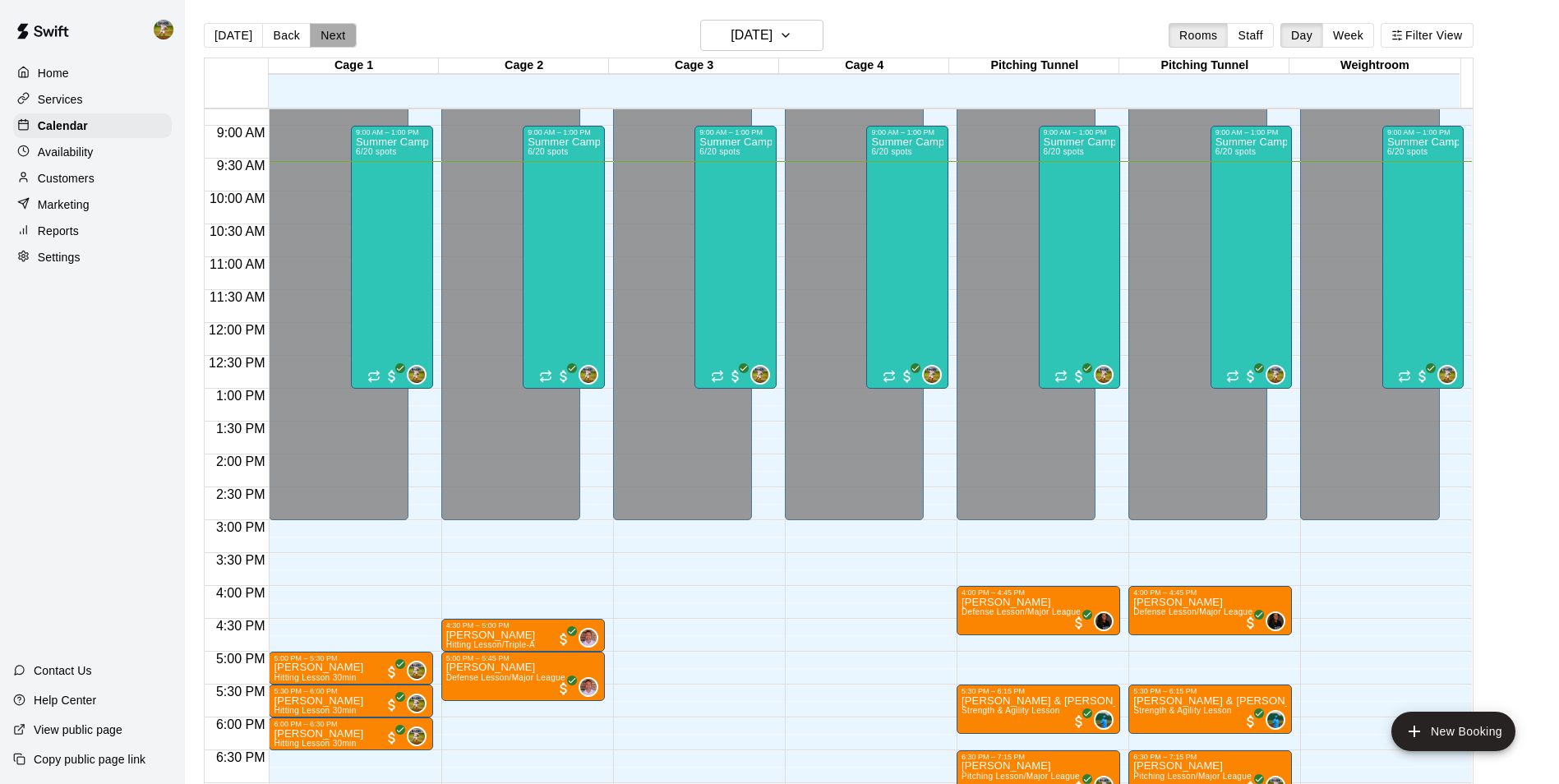 click on "Next" at bounding box center [333, 35] 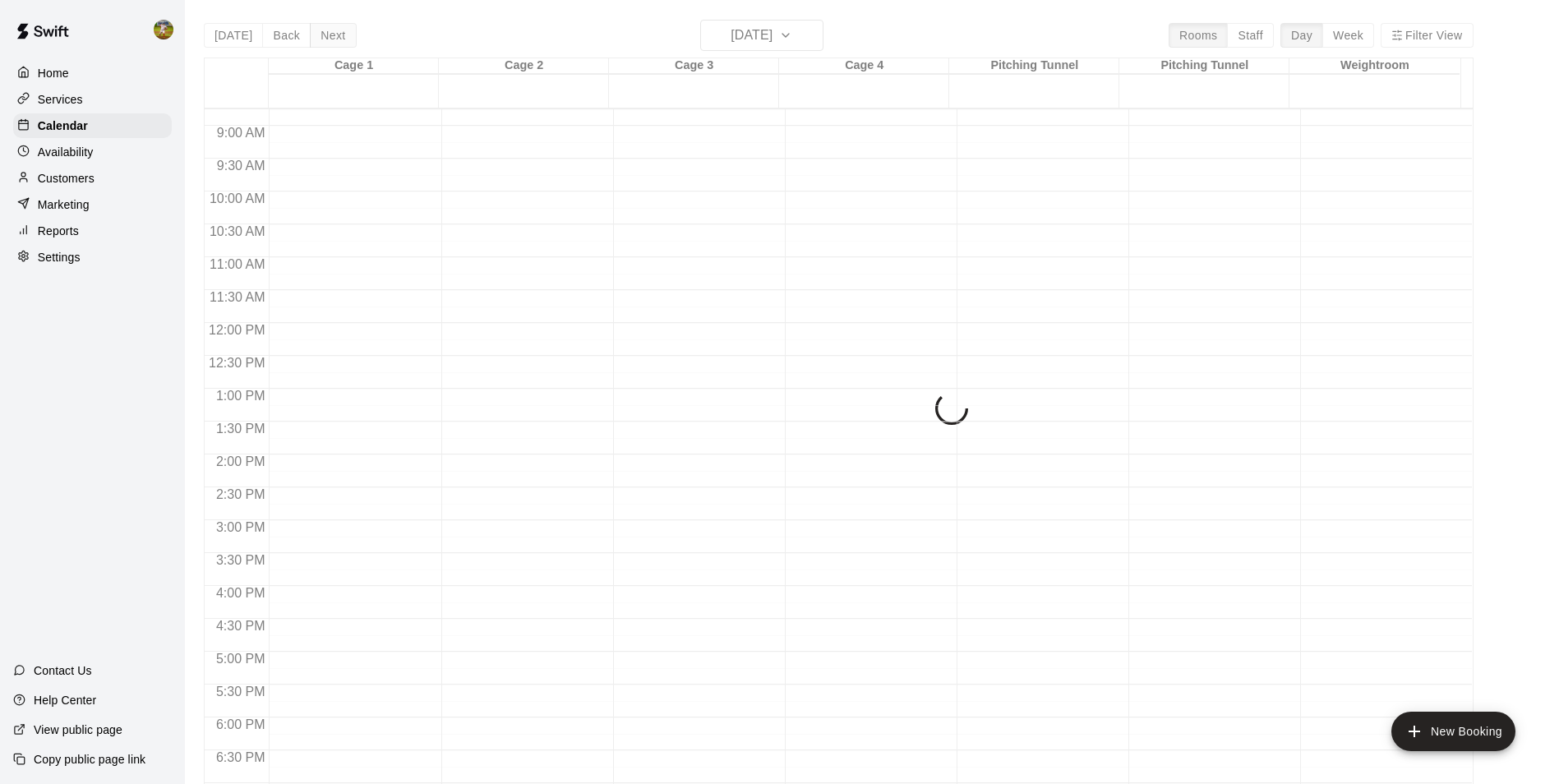 click on "[DATE] Back [DATE][DATE] Rooms Staff Day Week Filter View  Cage 1 10 Thu  Cage 2 10 Thu Cage 3 10 Thu Cage 4 10 Thu Pitching Tunnel  10 [GEOGRAPHIC_DATA]  10 Thu Weightroom  10 Thu 12:00 AM 12:30 AM 1:00 AM 1:30 AM 2:00 AM 2:30 AM 3:00 AM 3:30 AM 4:00 AM 4:30 AM 5:00 AM 5:30 AM 6:00 AM 6:30 AM 7:00 AM 7:30 AM 8:00 AM 8:30 AM 9:00 AM 9:30 AM 10:00 AM 10:30 AM 11:00 AM 11:30 AM 12:00 PM 12:30 PM 1:00 PM 1:30 PM 2:00 PM 2:30 PM 3:00 PM 3:30 PM 4:00 PM 4:30 PM 5:00 PM 5:30 PM 6:00 PM 6:30 PM 7:00 PM 7:30 PM 8:00 PM 8:30 PM 9:00 PM 9:30 PM 10:00 PM 10:30 PM 11:00 PM 11:30 PM" at bounding box center [838, 412] 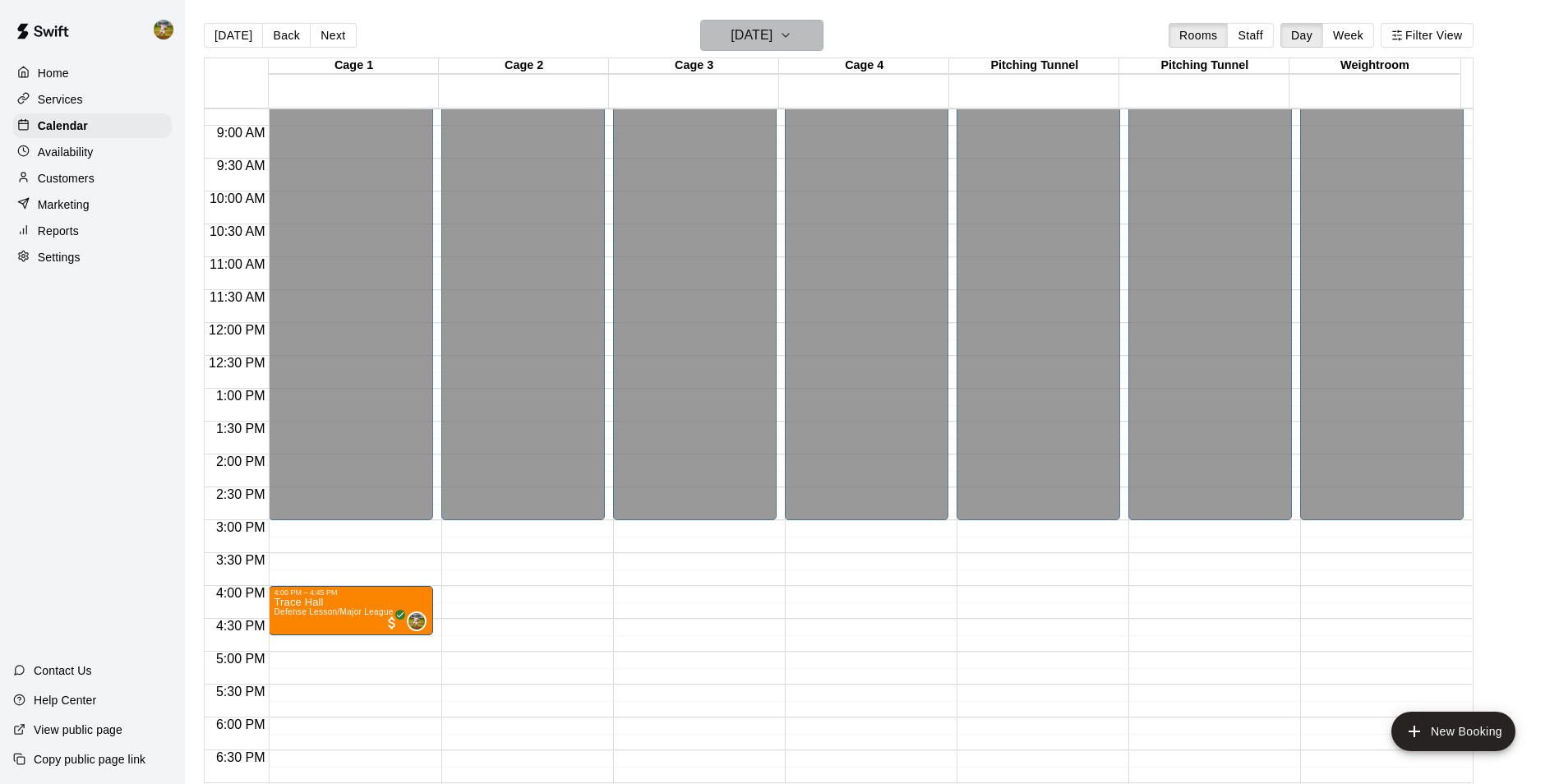 click 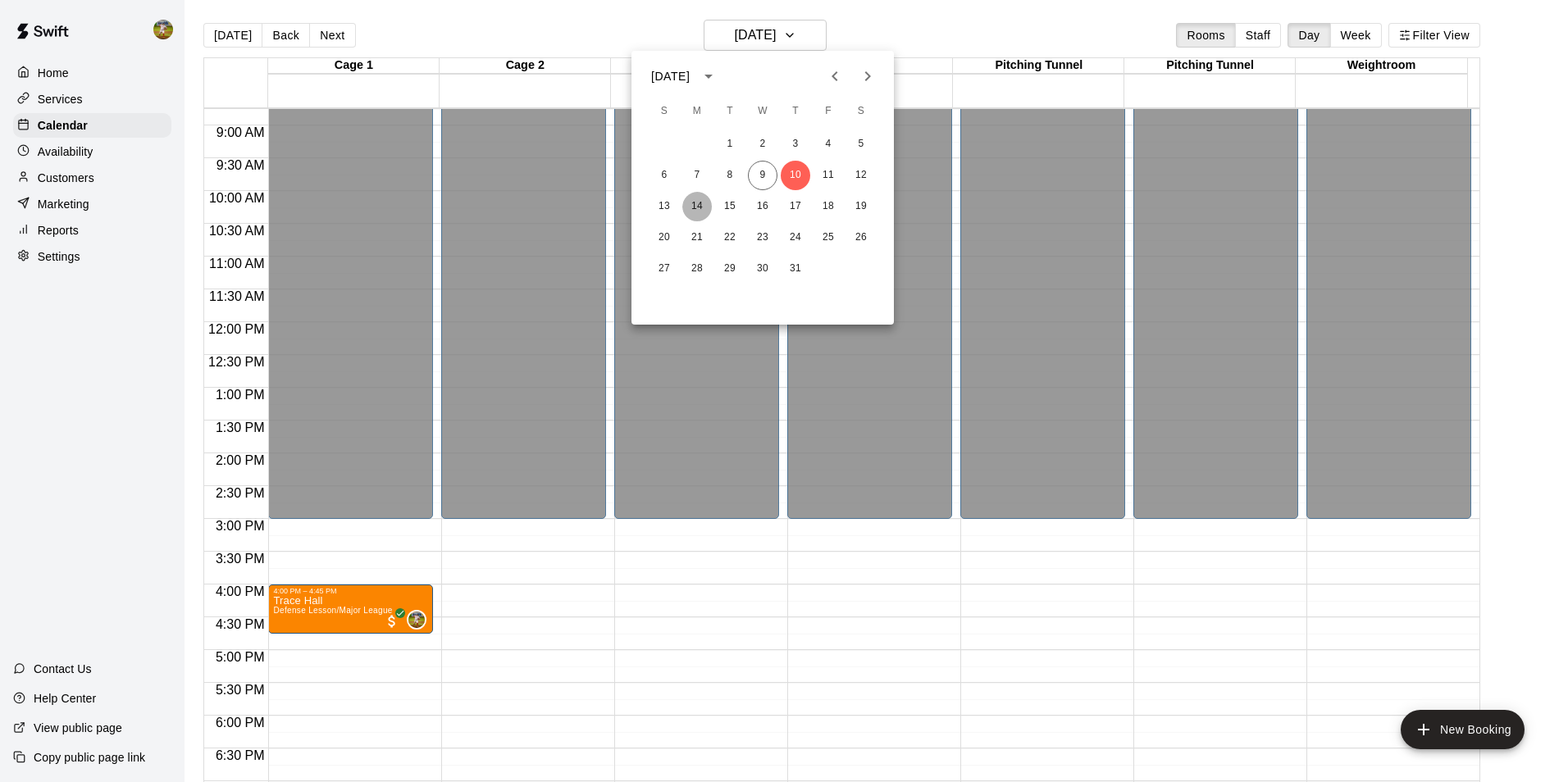 click on "14" at bounding box center [697, 207] 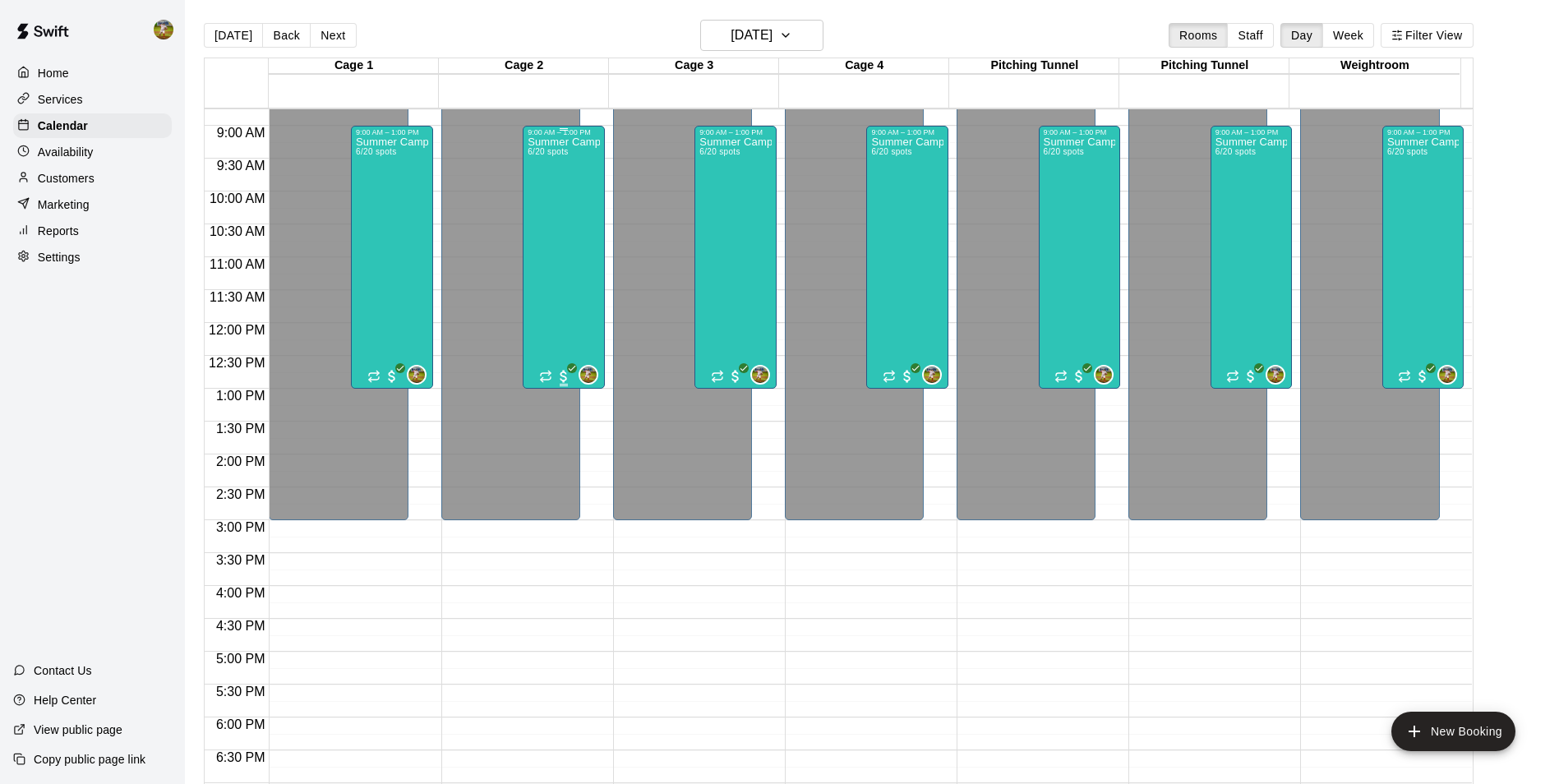click on "Summer Camp 6/20 spots" at bounding box center (564, 528) 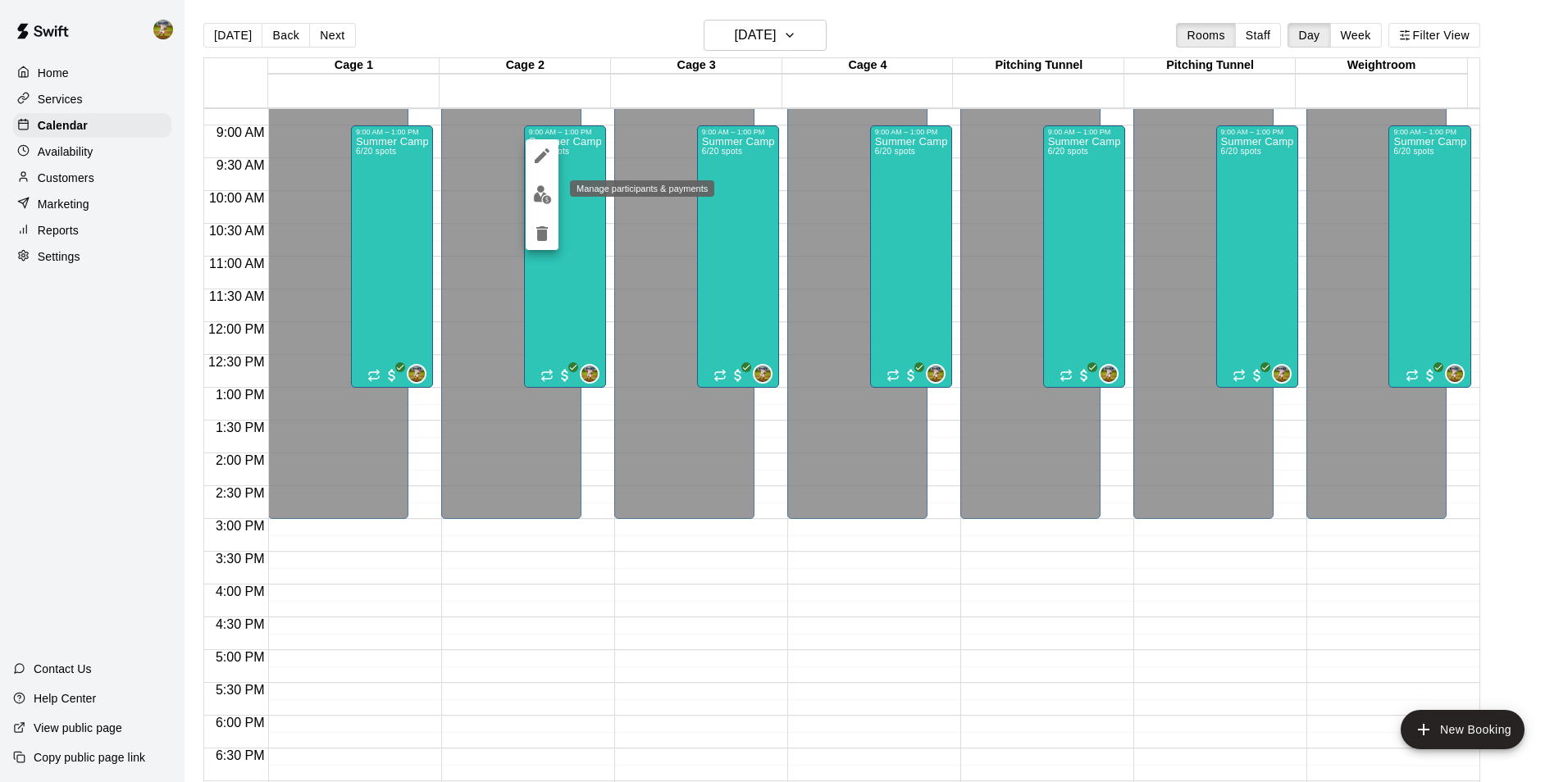 click at bounding box center [542, 194] 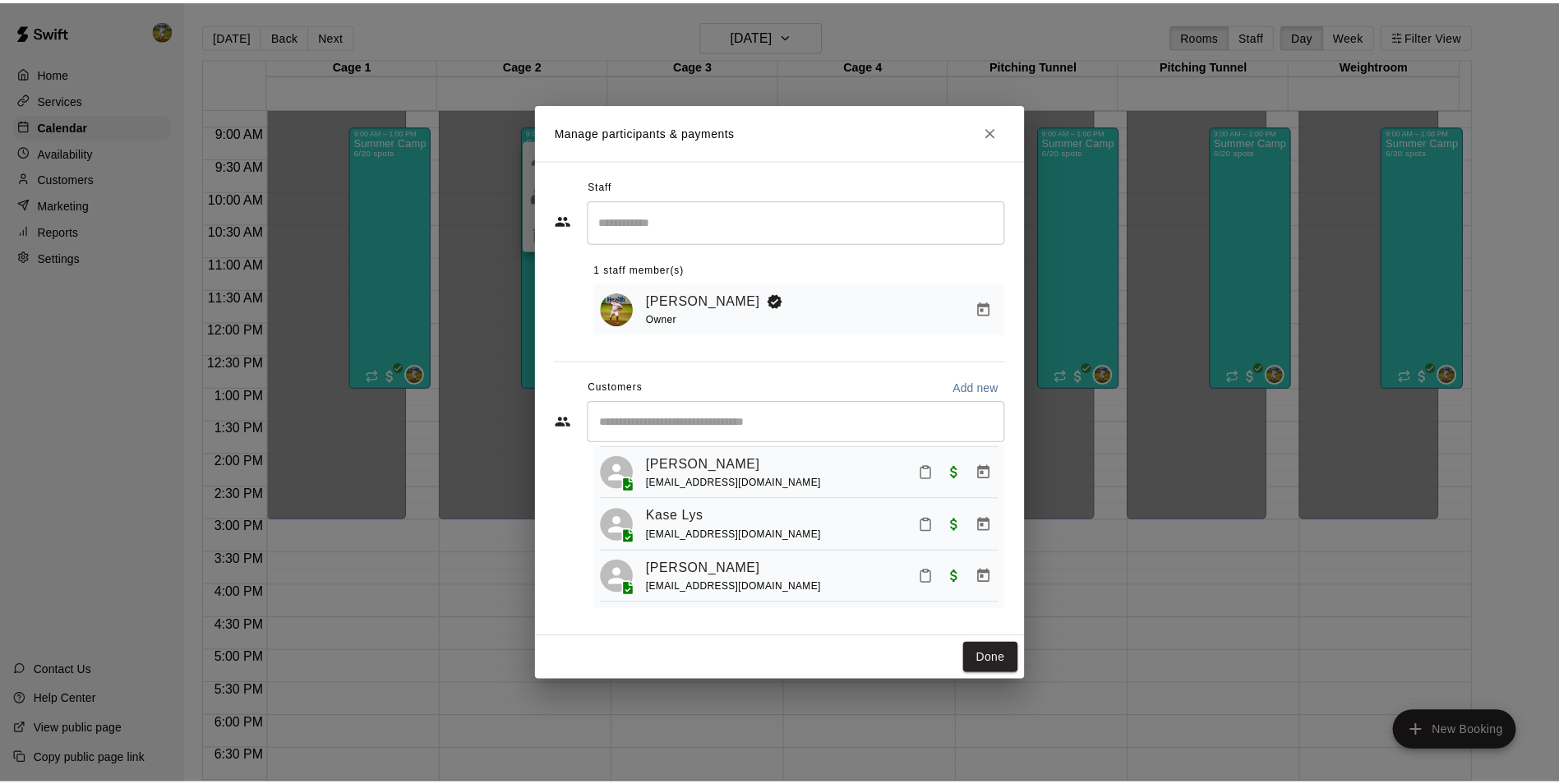 scroll, scrollTop: 210, scrollLeft: 0, axis: vertical 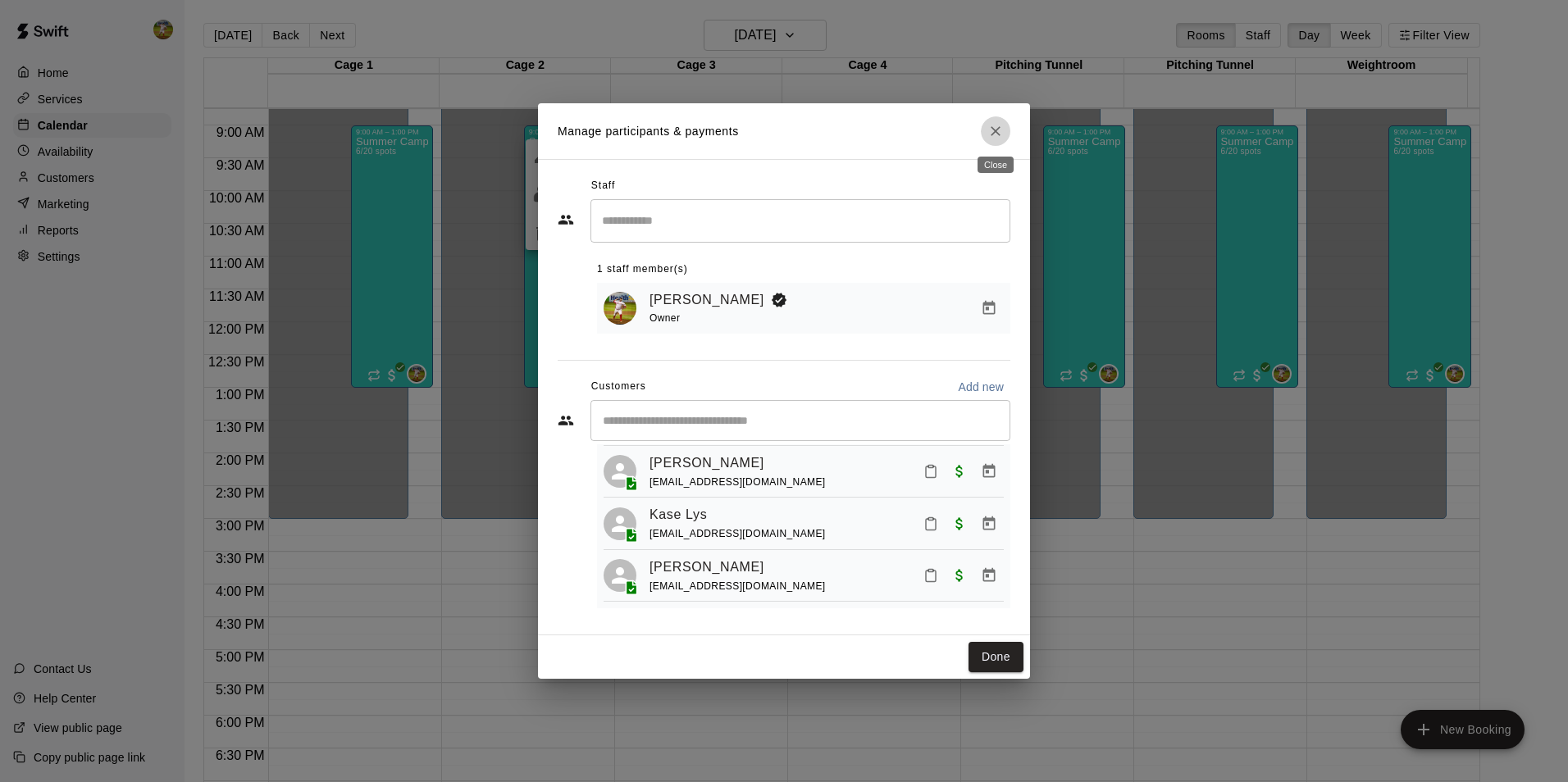 click at bounding box center (996, 131) 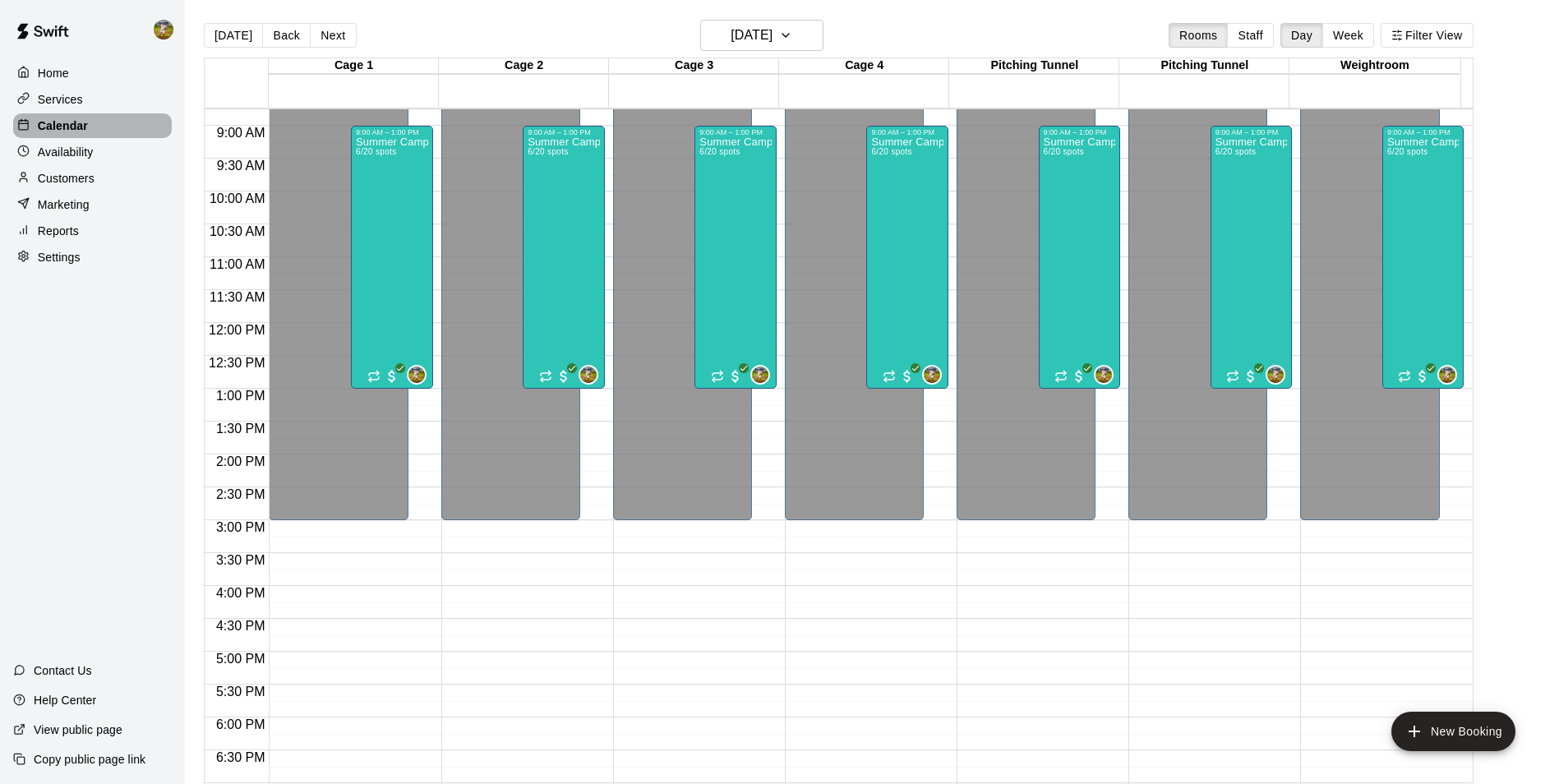 click on "Calendar" at bounding box center (62, 126) 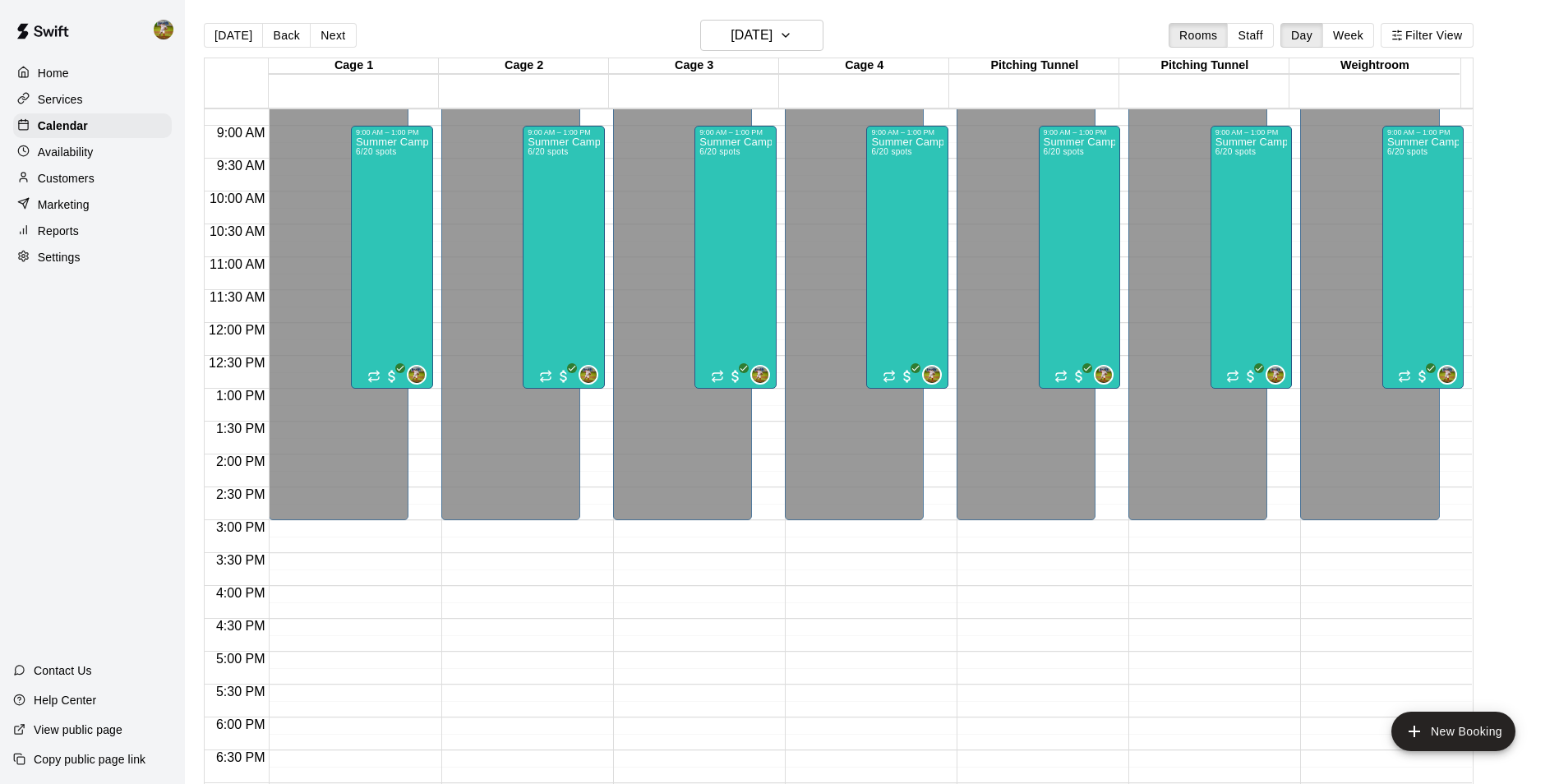 click on "Services" at bounding box center [60, 99] 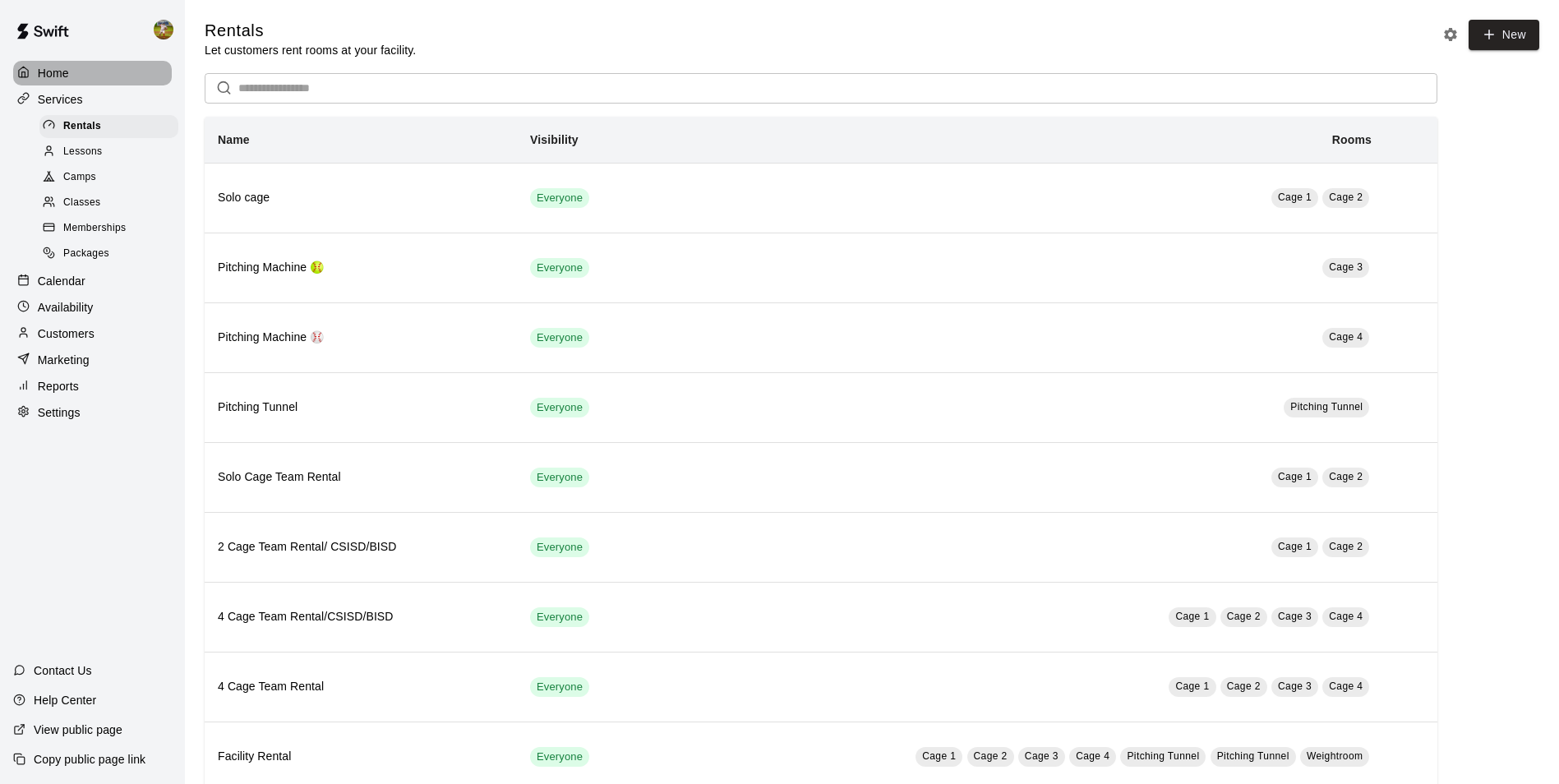 click on "Home" at bounding box center (92, 73) 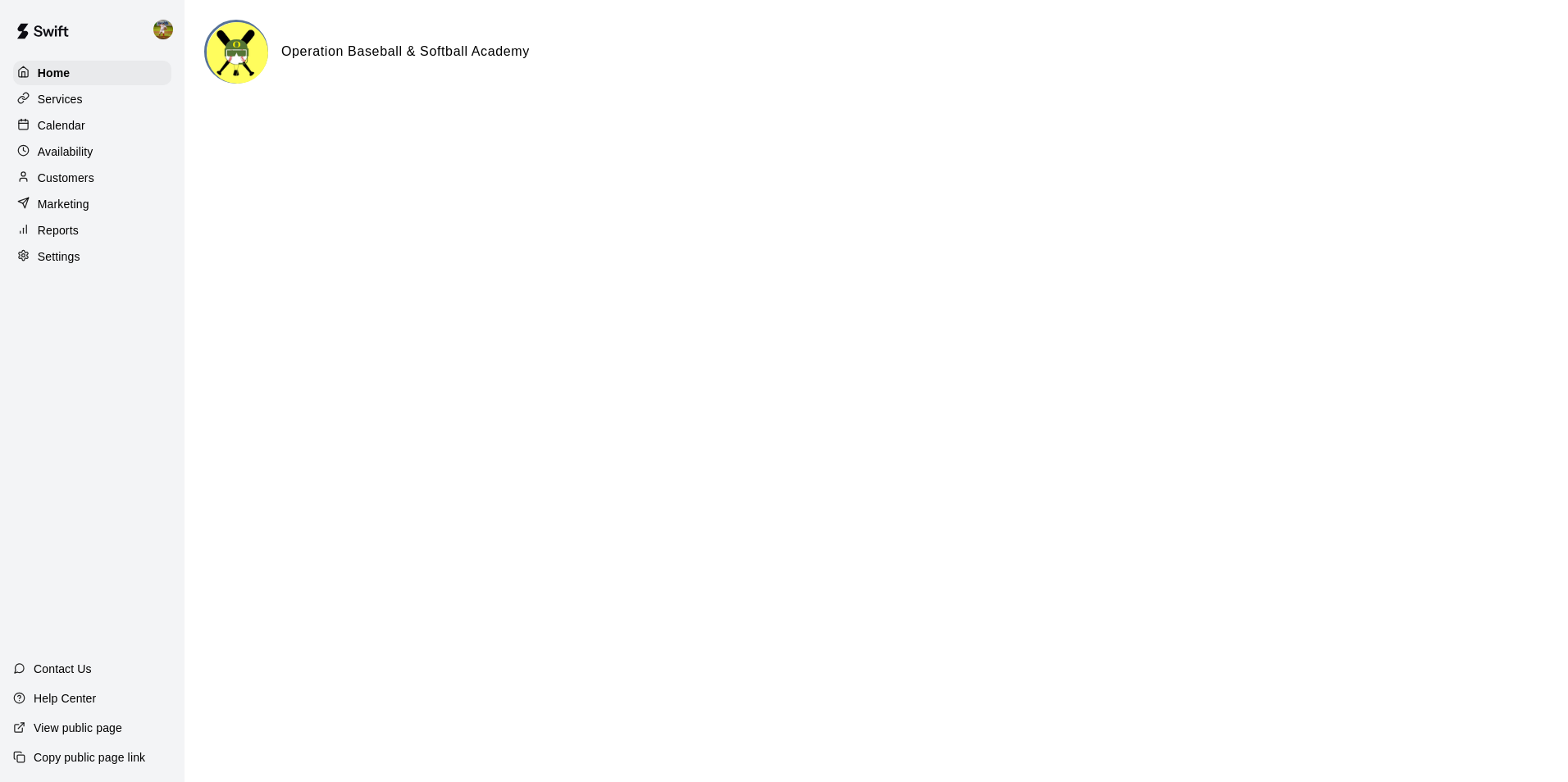 click on "Availability" at bounding box center [66, 152] 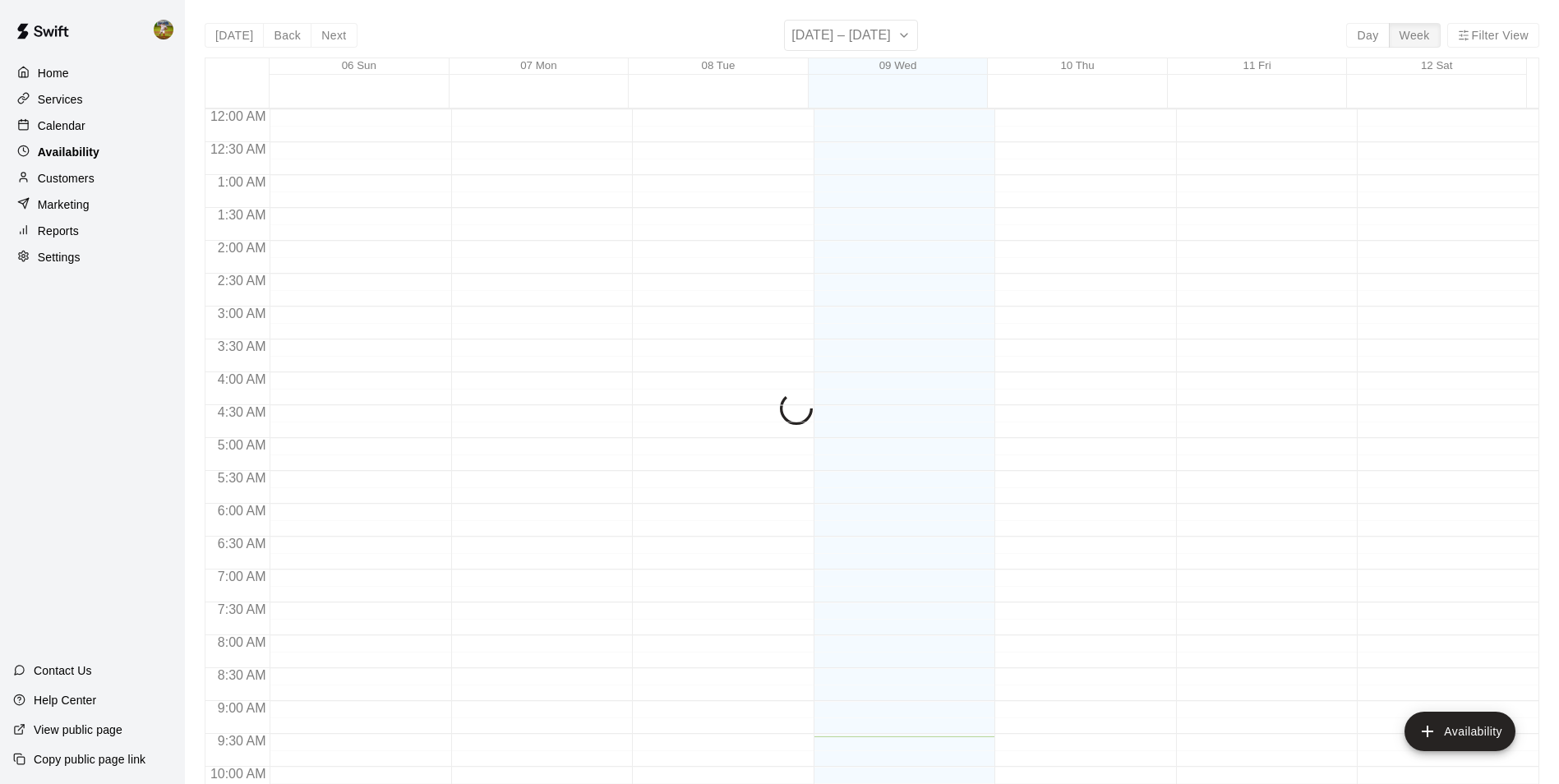 scroll, scrollTop: 628, scrollLeft: 0, axis: vertical 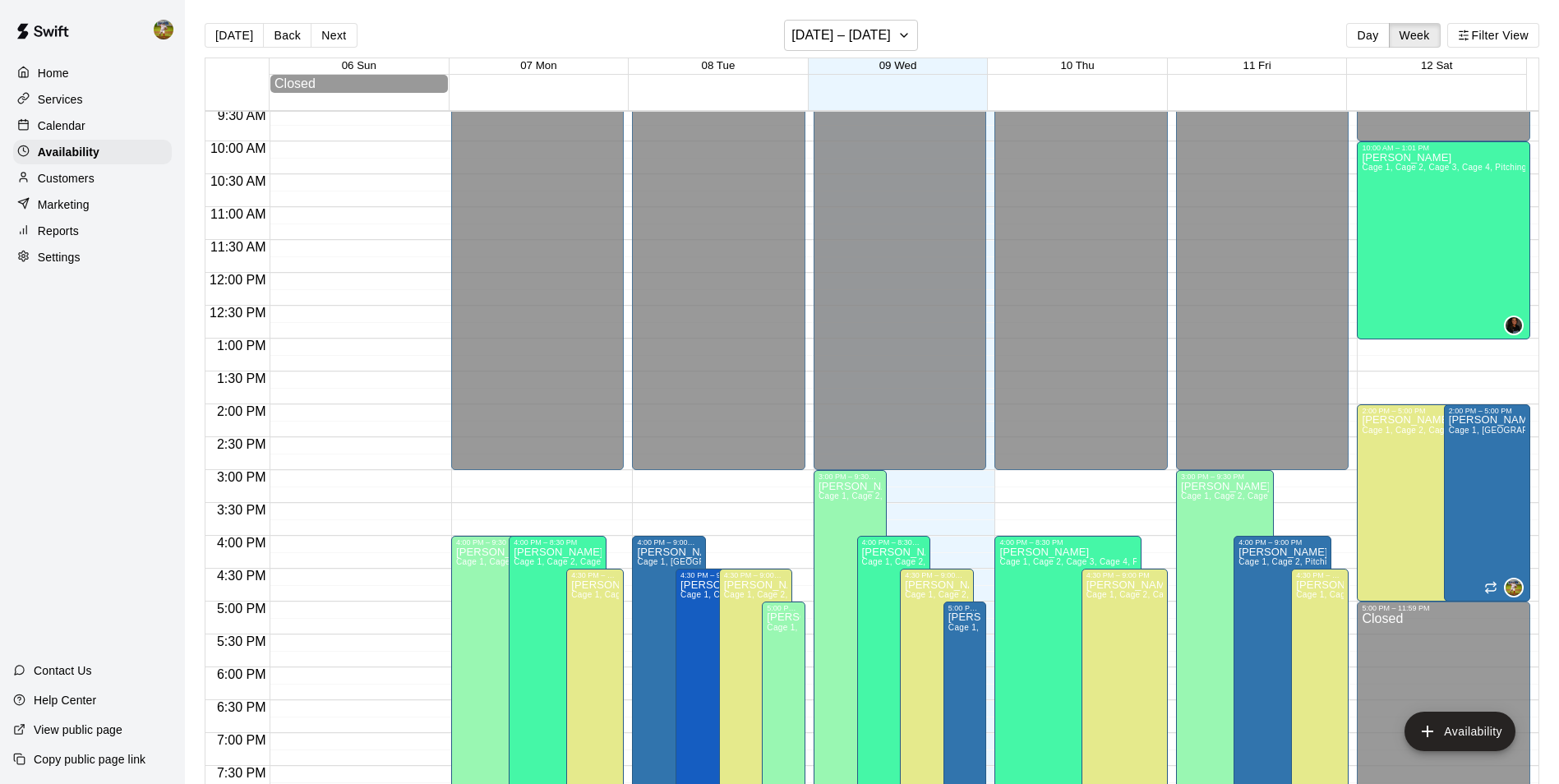 click on "Customers" at bounding box center (66, 178) 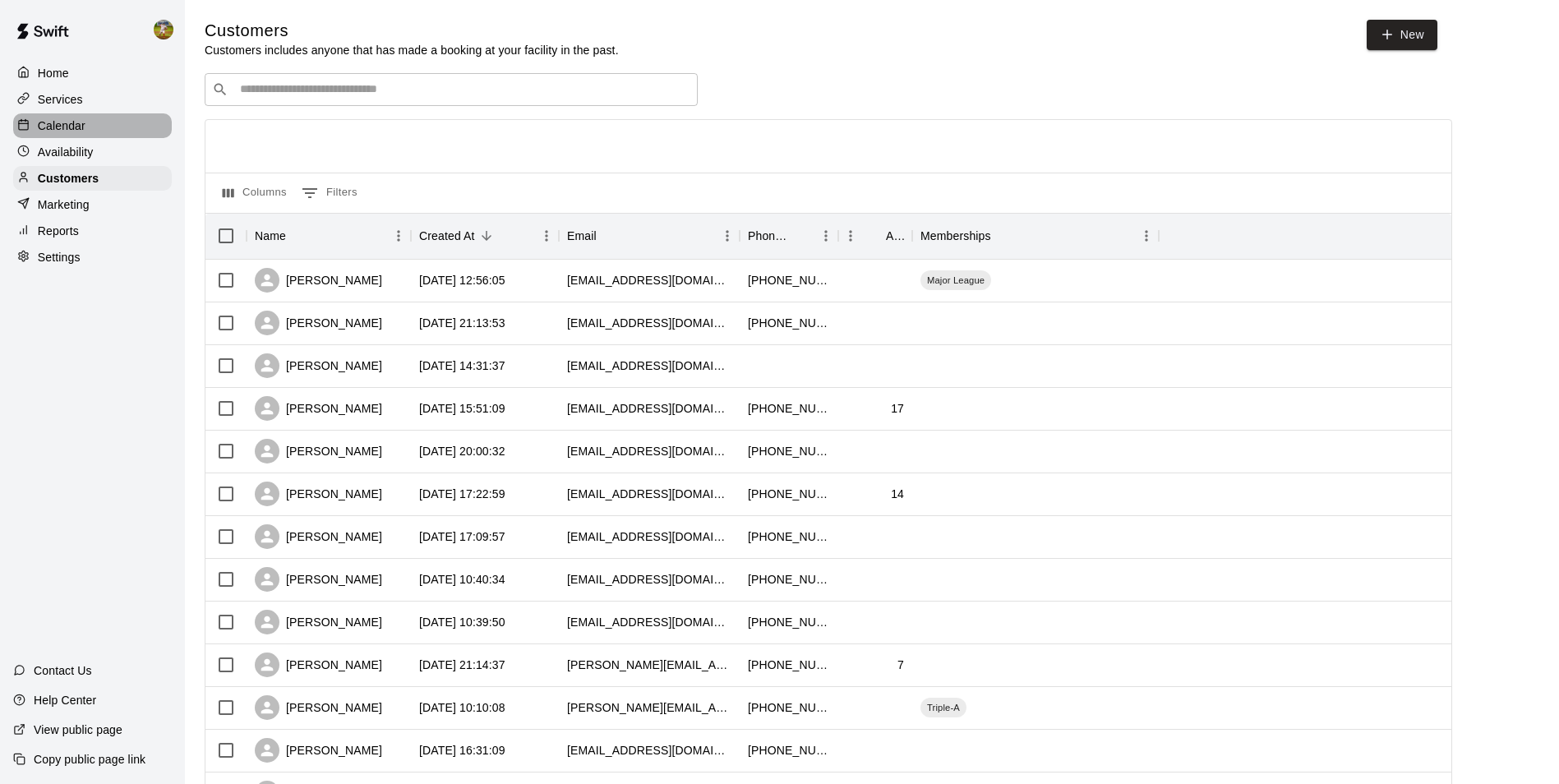 click on "Calendar" at bounding box center [62, 126] 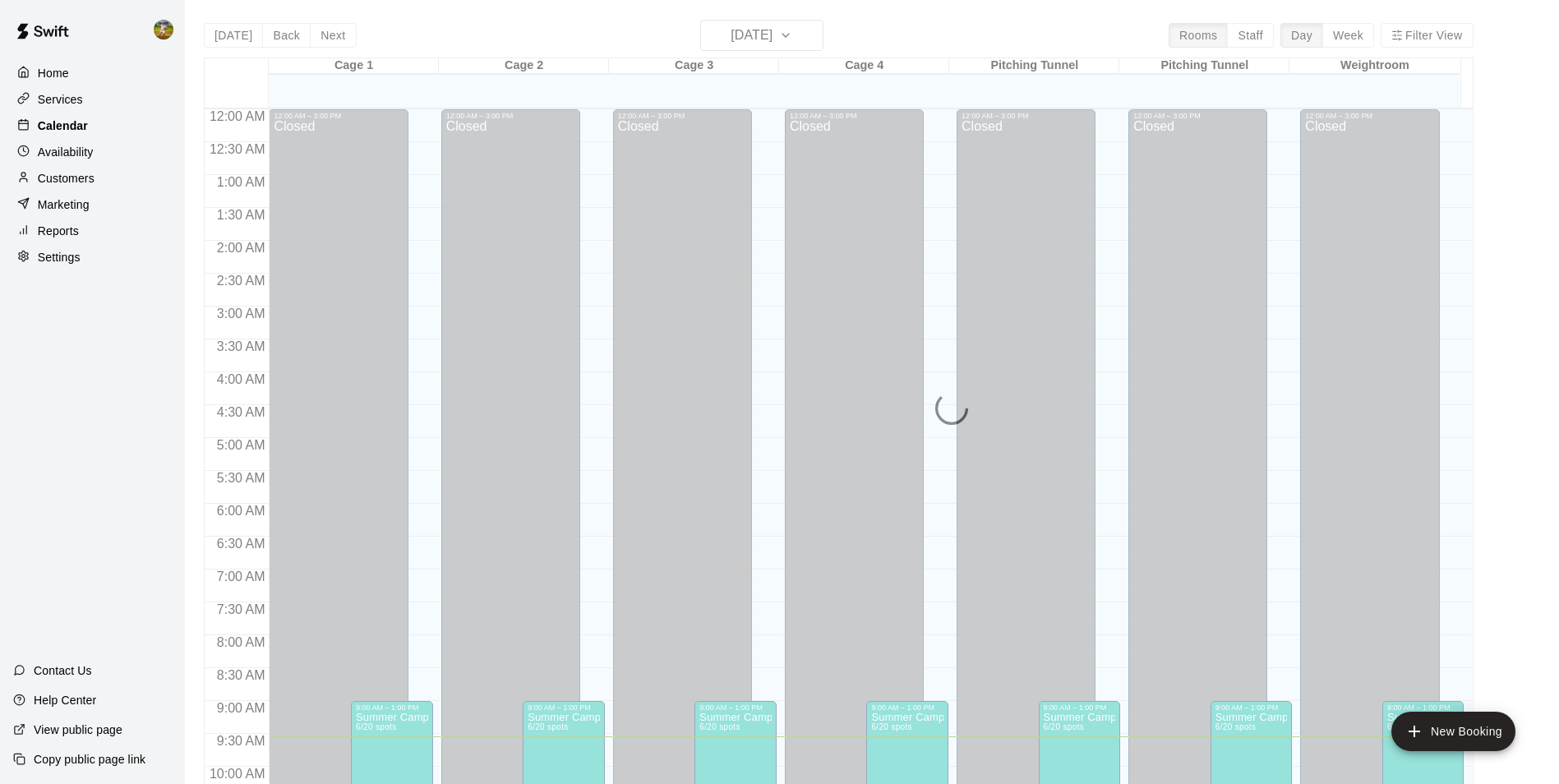 scroll, scrollTop: 628, scrollLeft: 0, axis: vertical 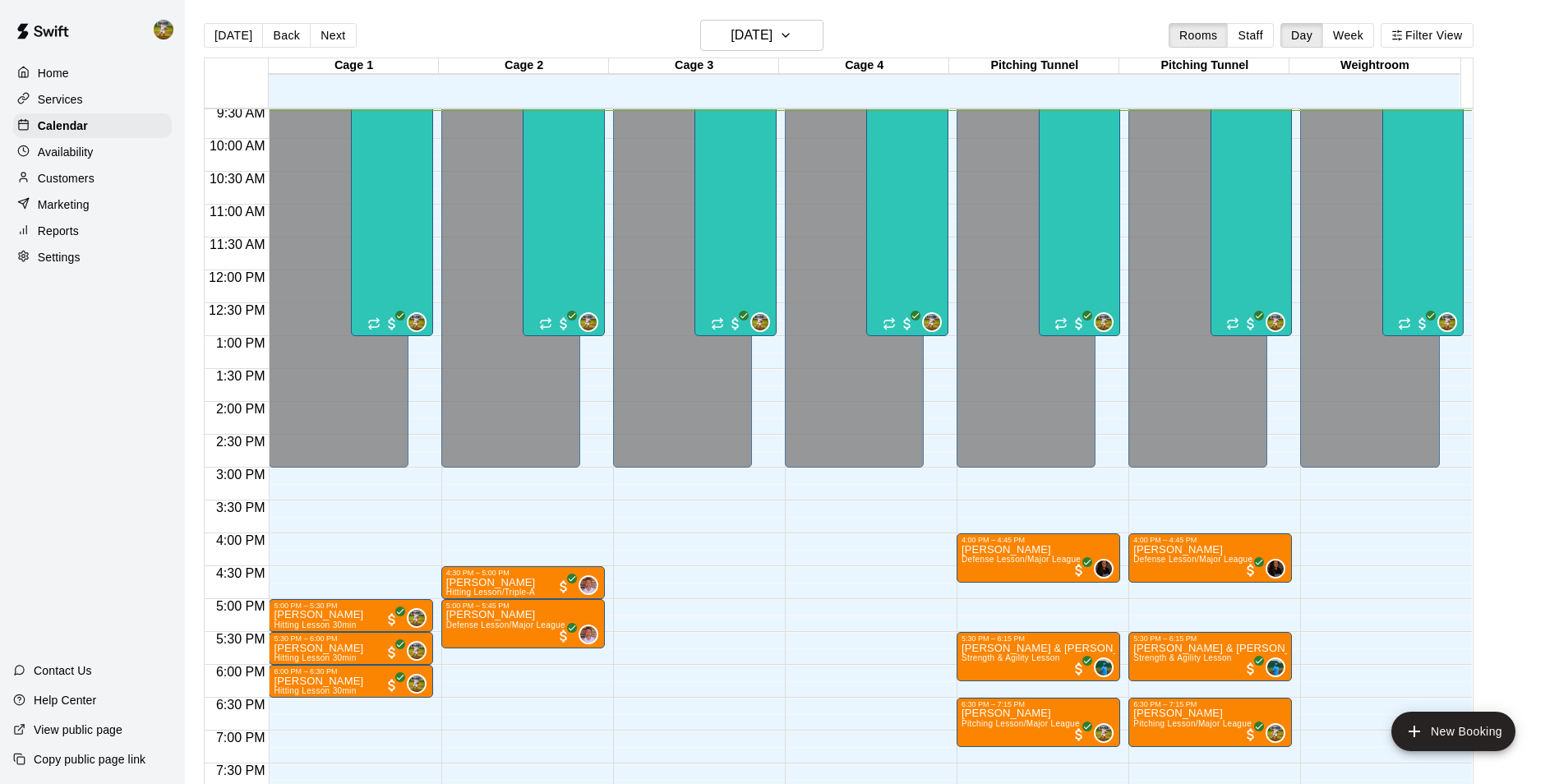 click on "Customers" at bounding box center (66, 178) 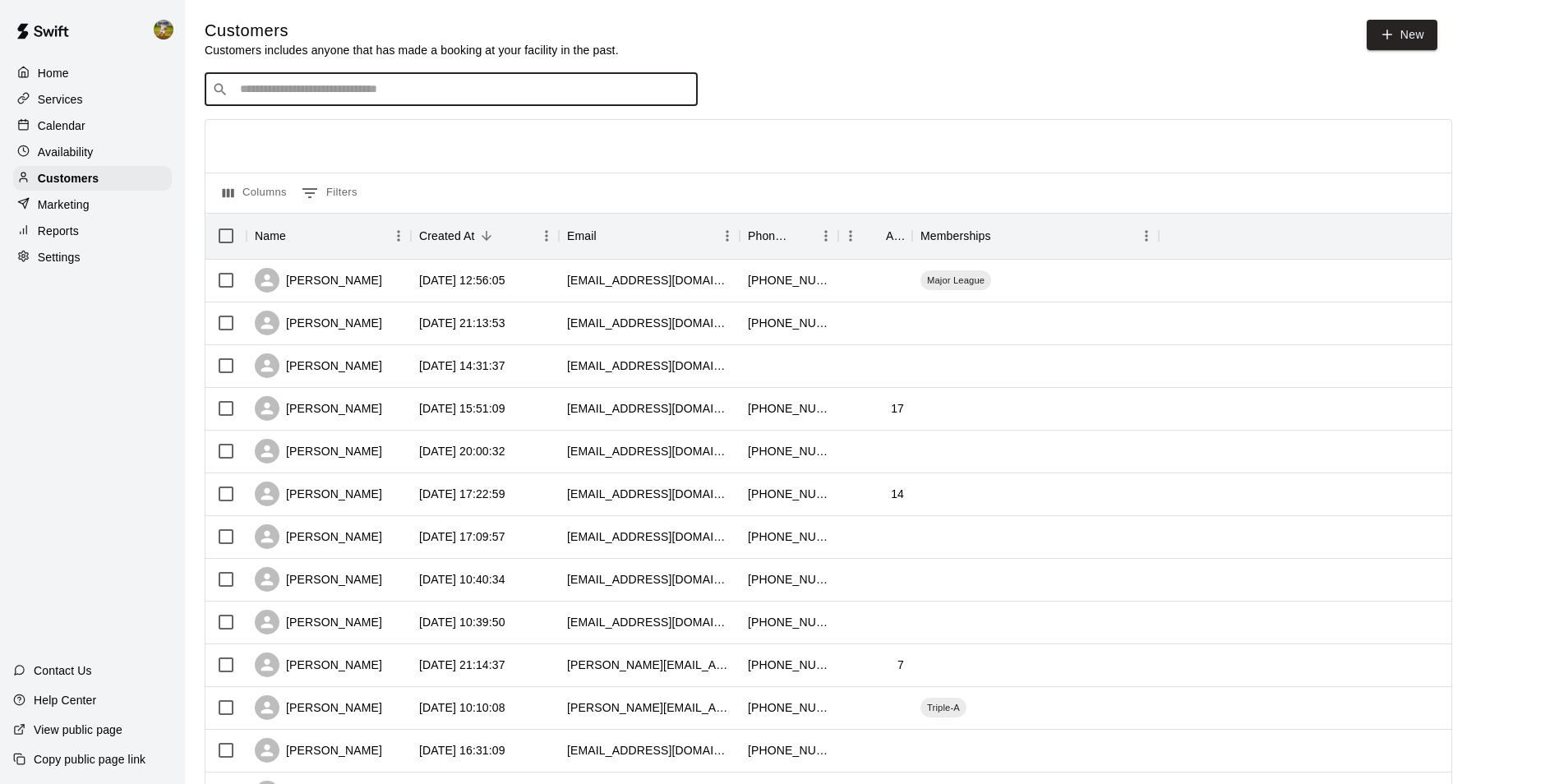click at bounding box center [463, 90] 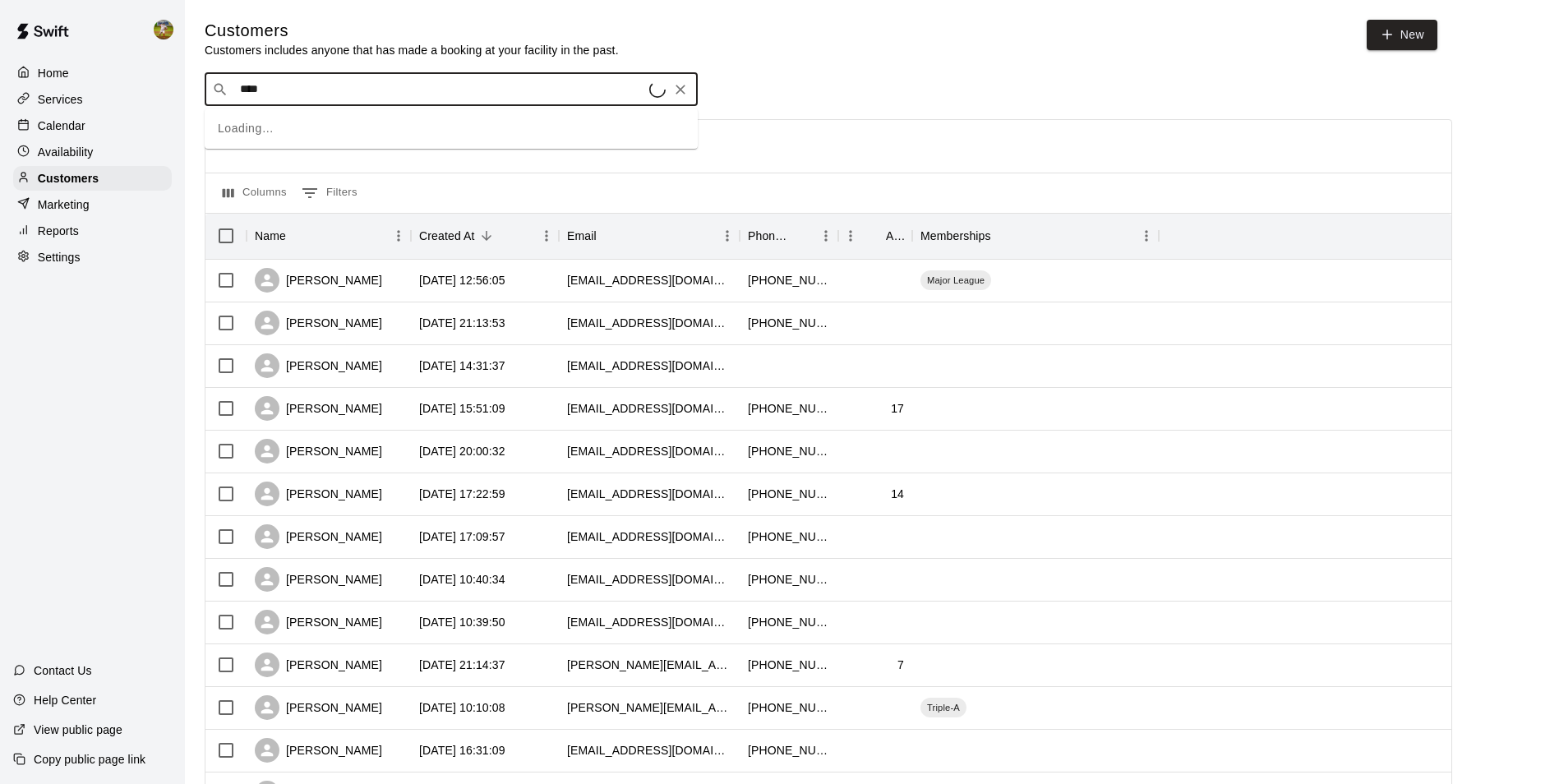 type on "*****" 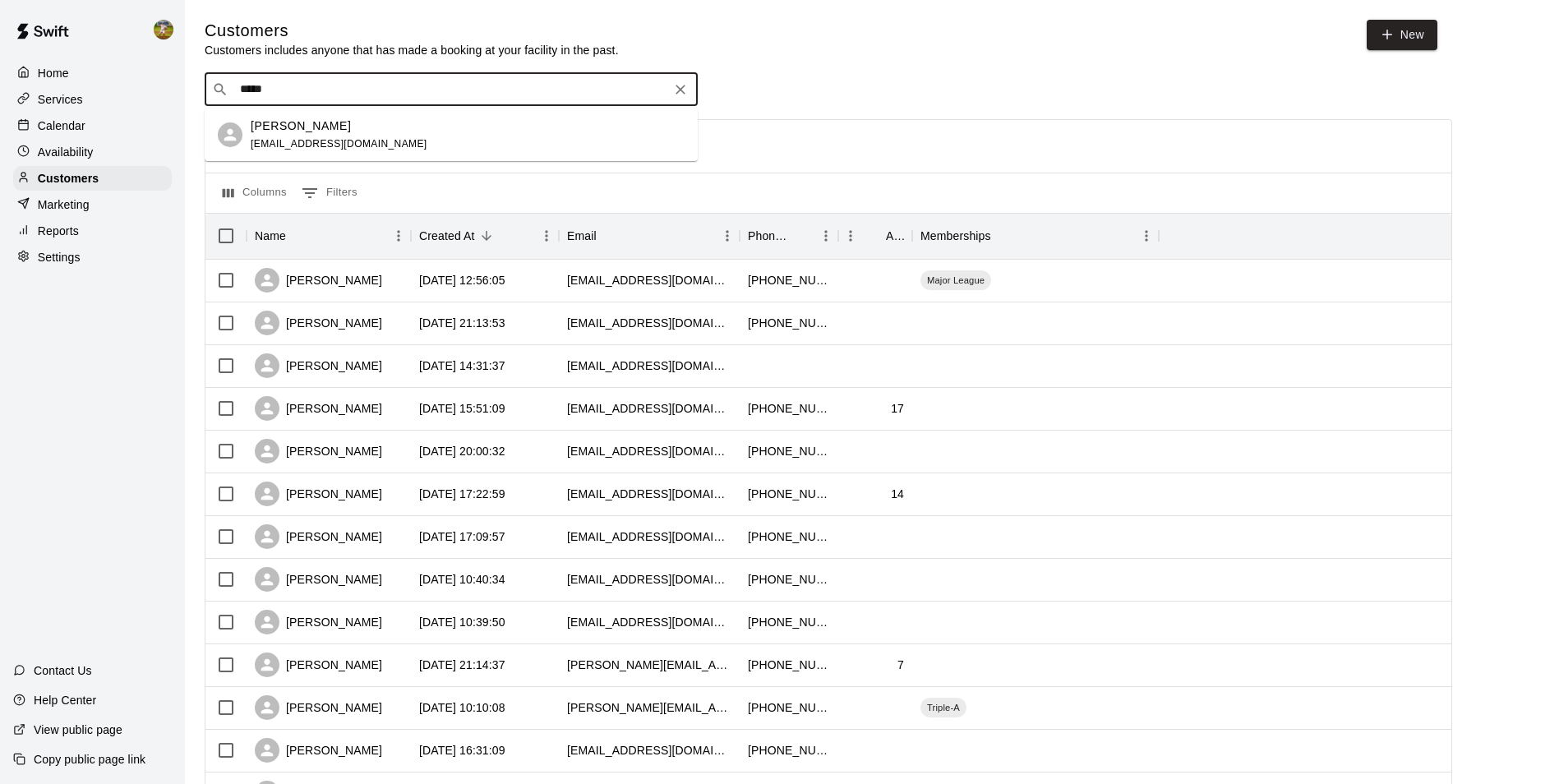 click on "[PERSON_NAME] [EMAIL_ADDRESS][DOMAIN_NAME]" at bounding box center [339, 135] 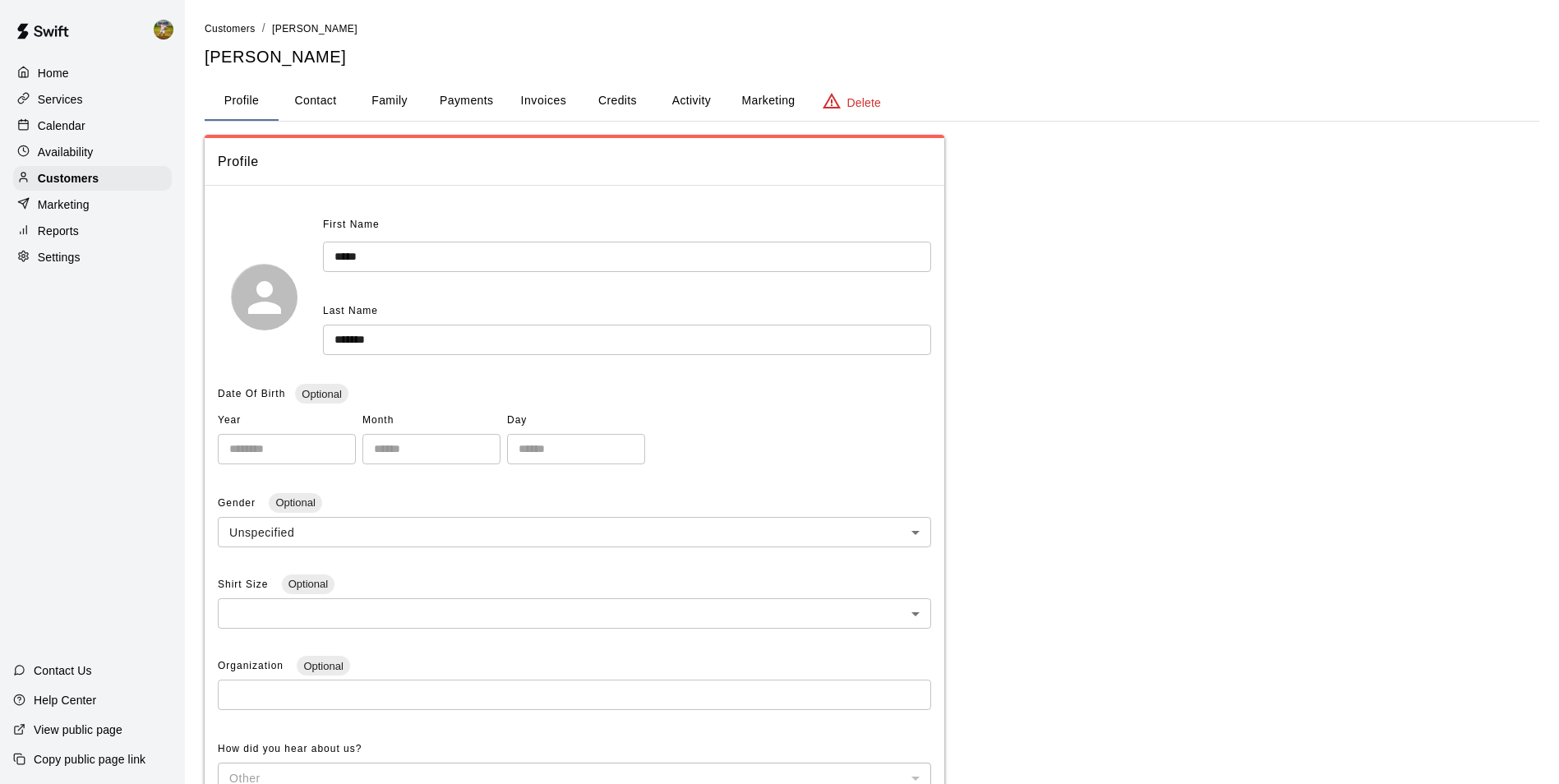 click on "Contact" at bounding box center (316, 101) 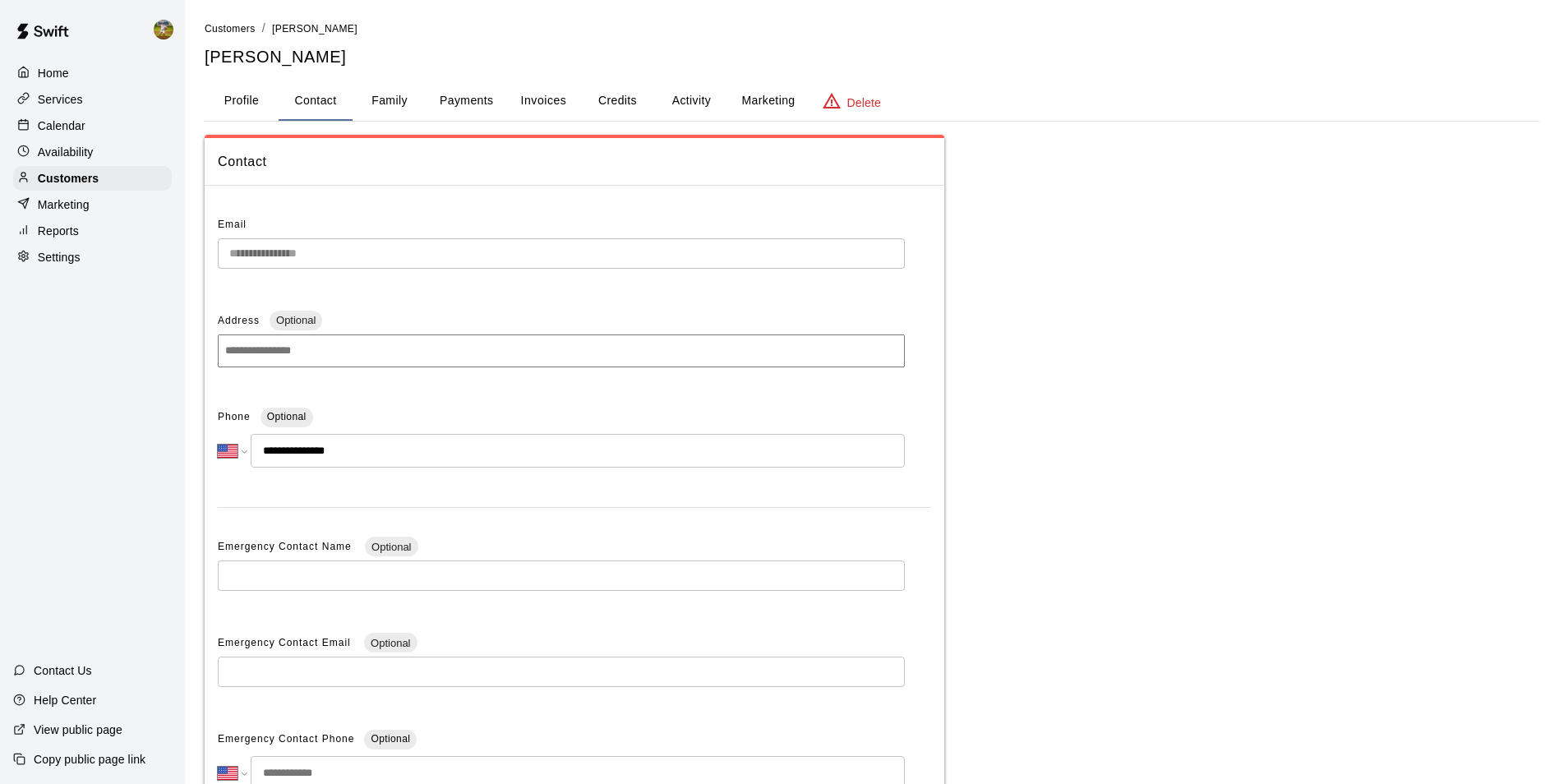 click on "Calendar" at bounding box center (62, 126) 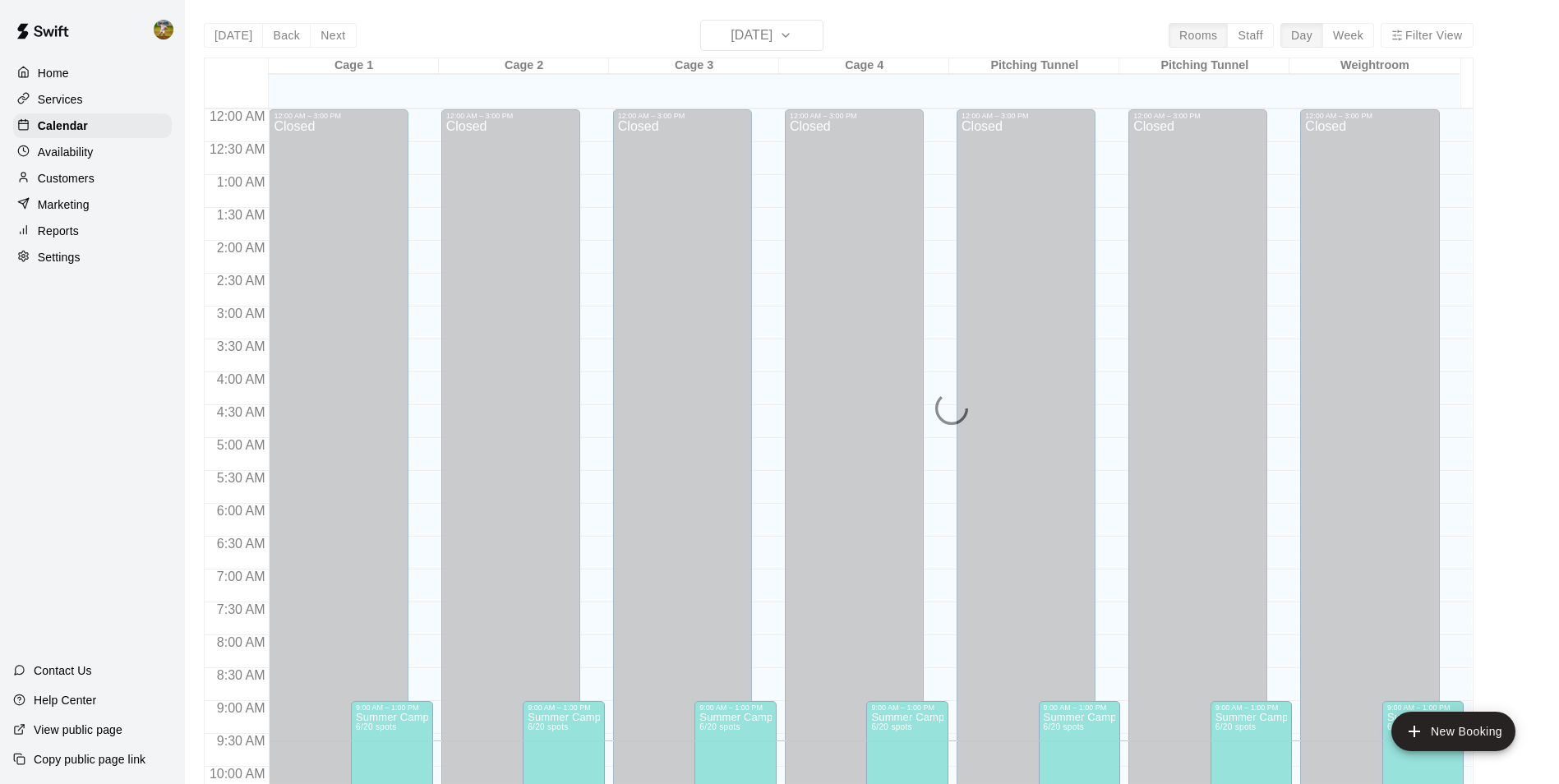 scroll, scrollTop: 631, scrollLeft: 0, axis: vertical 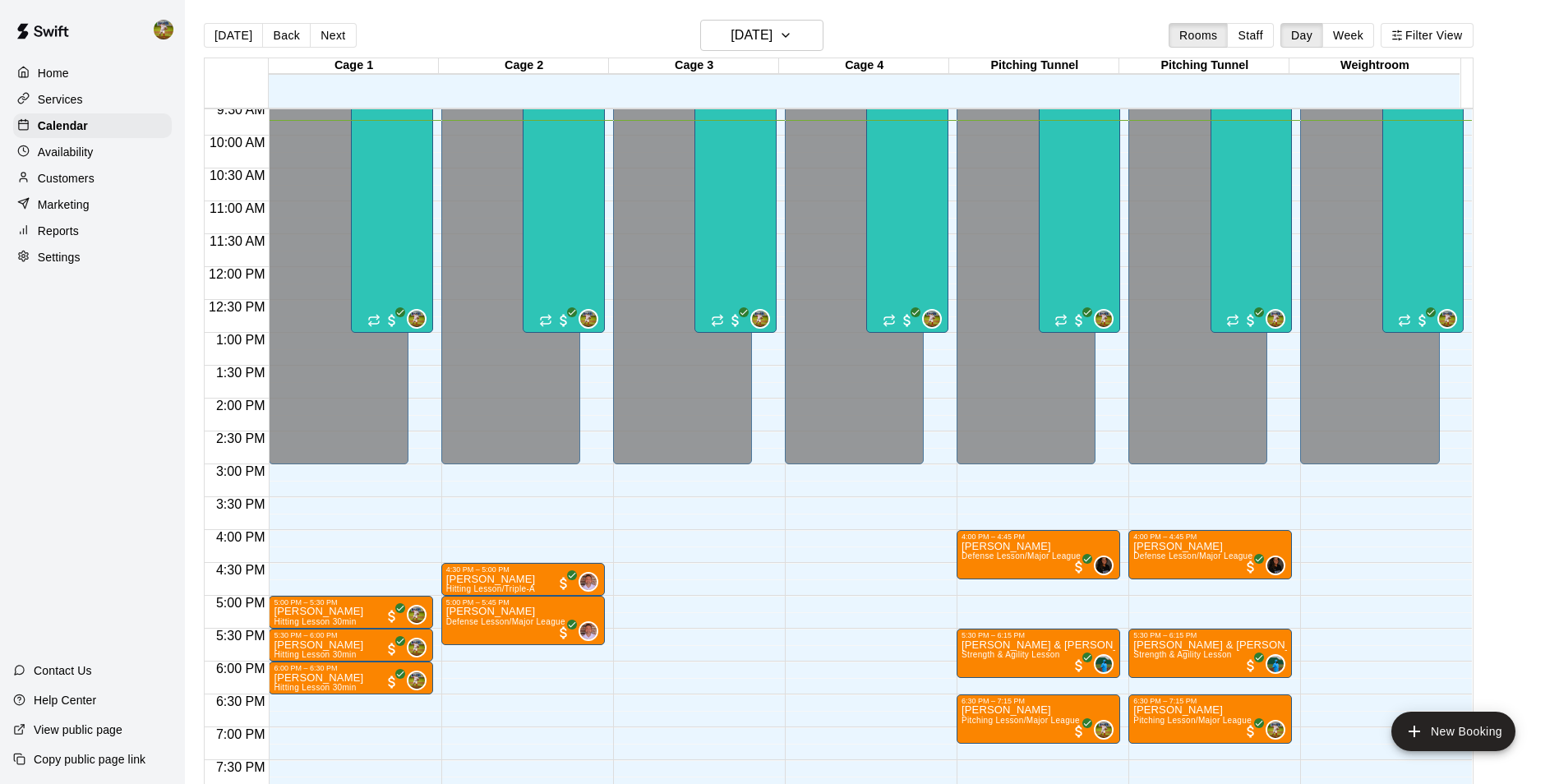click on "Home Services Calendar Availability Customers Marketing Reports Settings Contact Us Help Center View public page Copy public page link" at bounding box center (92, 392) 